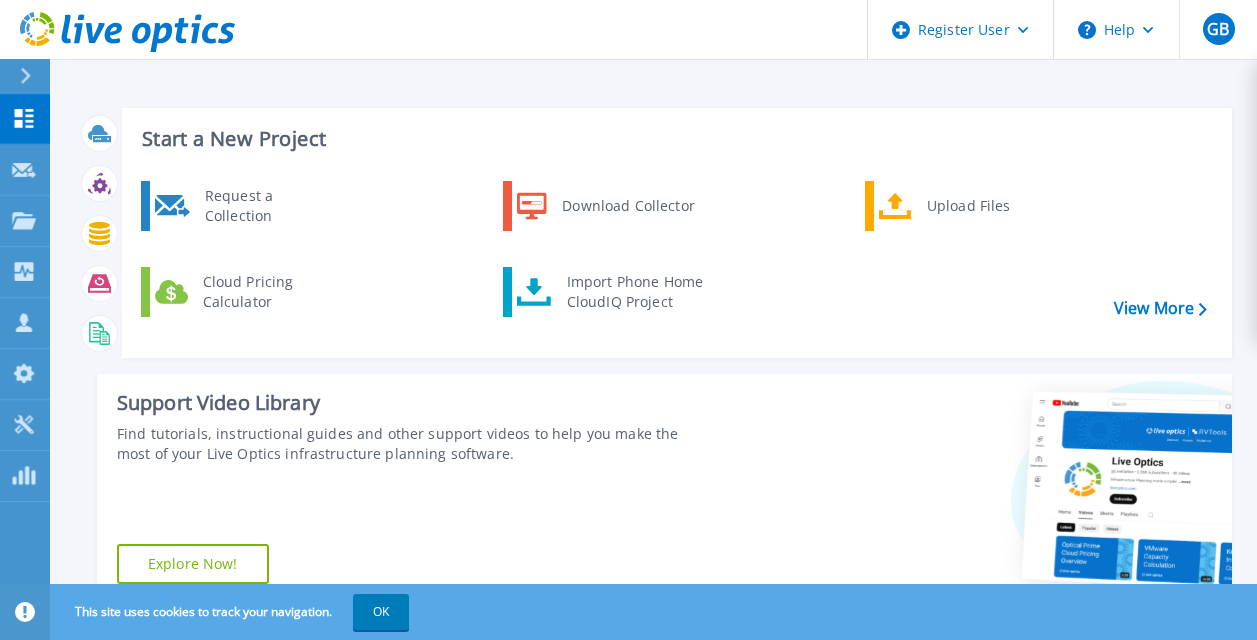 scroll, scrollTop: 0, scrollLeft: 0, axis: both 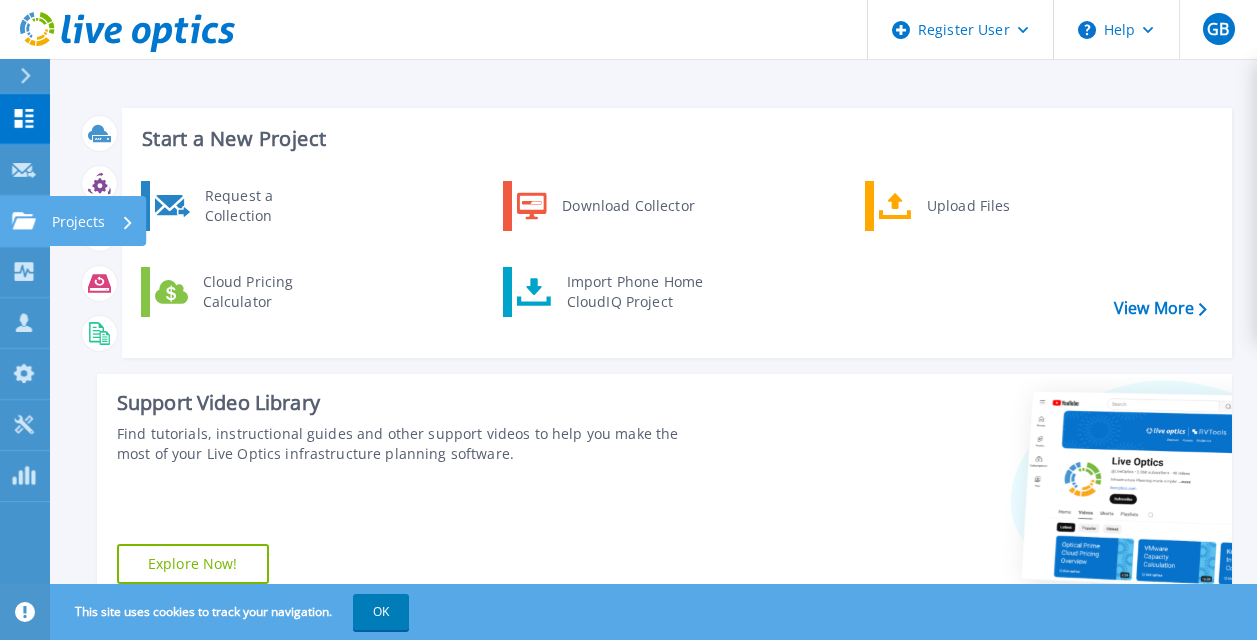 click 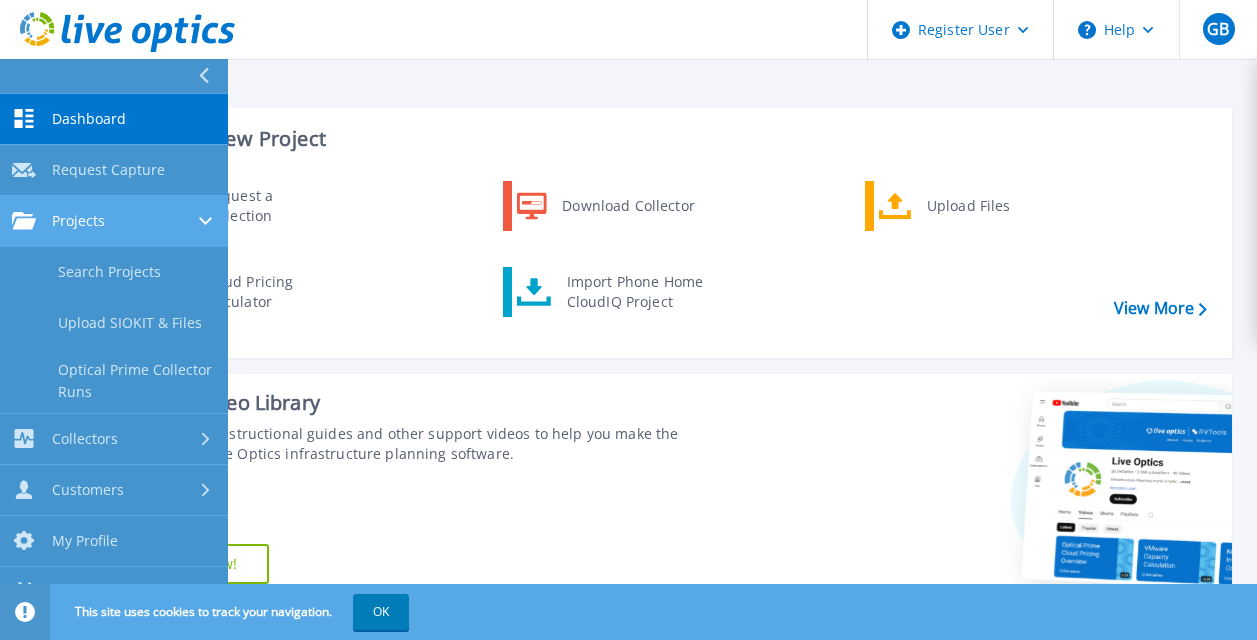 click on "Projects Projects" at bounding box center (114, 221) 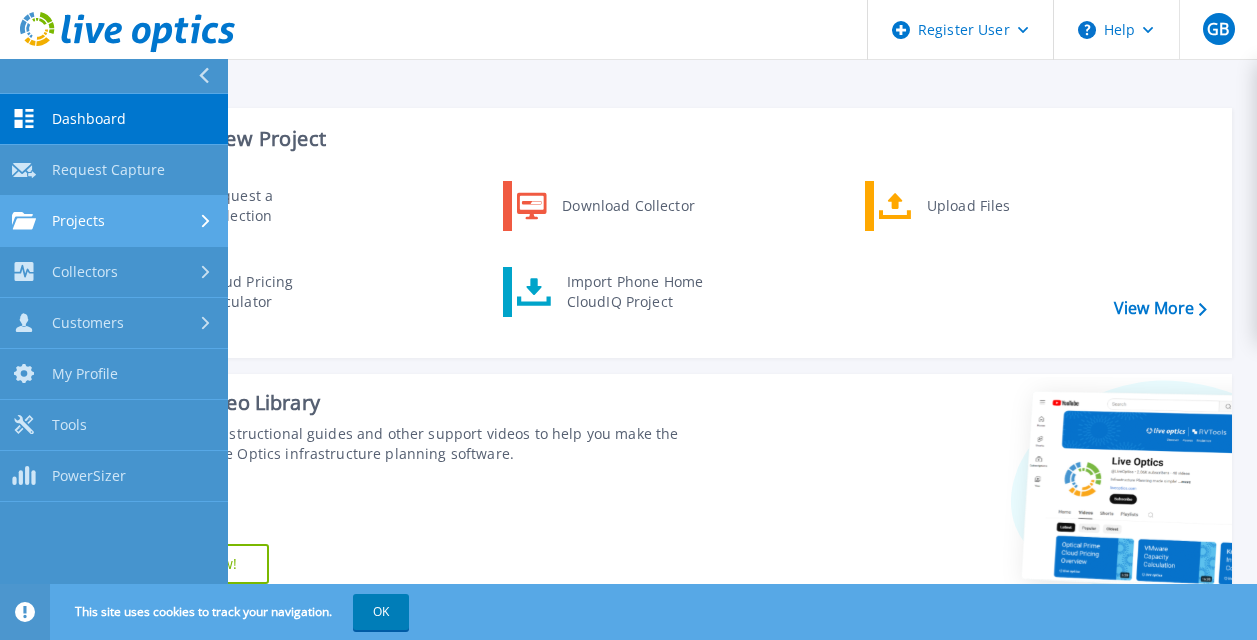 click on "Projects" at bounding box center (78, 221) 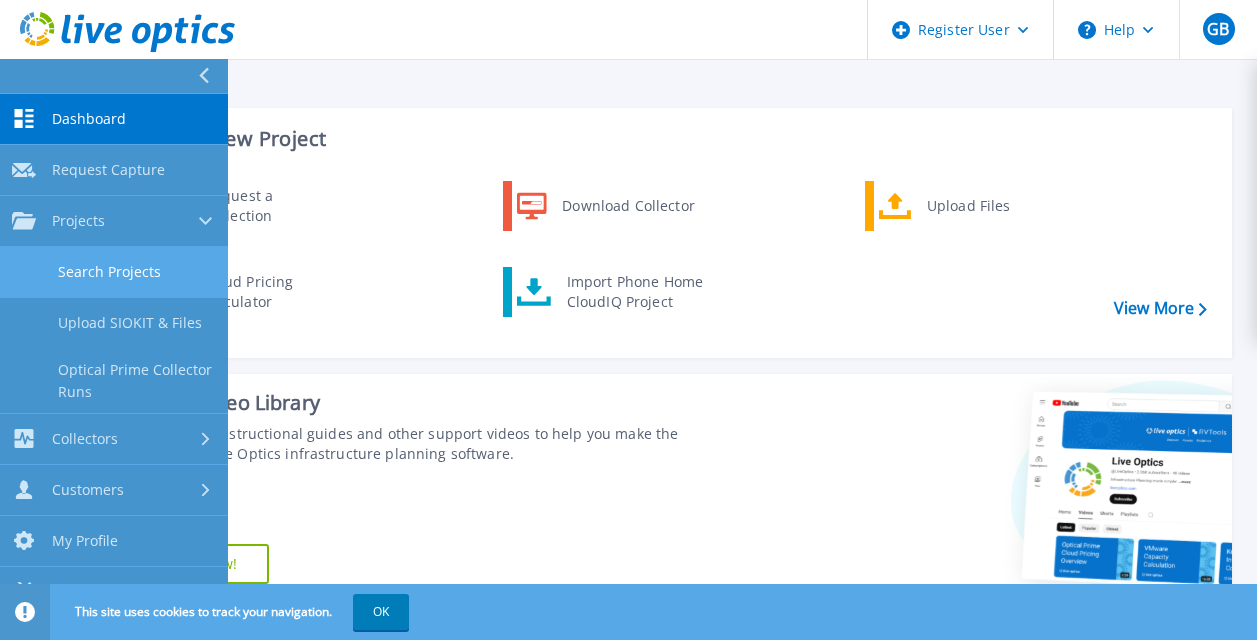 click on "Search Projects" at bounding box center [114, 272] 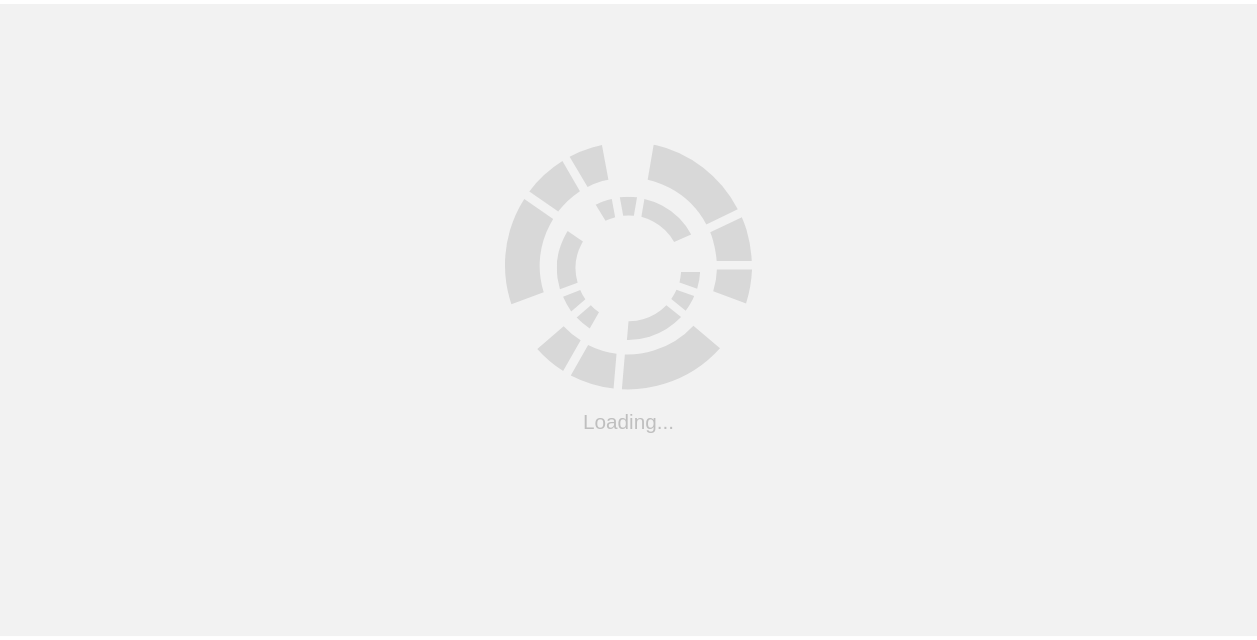 scroll, scrollTop: 0, scrollLeft: 0, axis: both 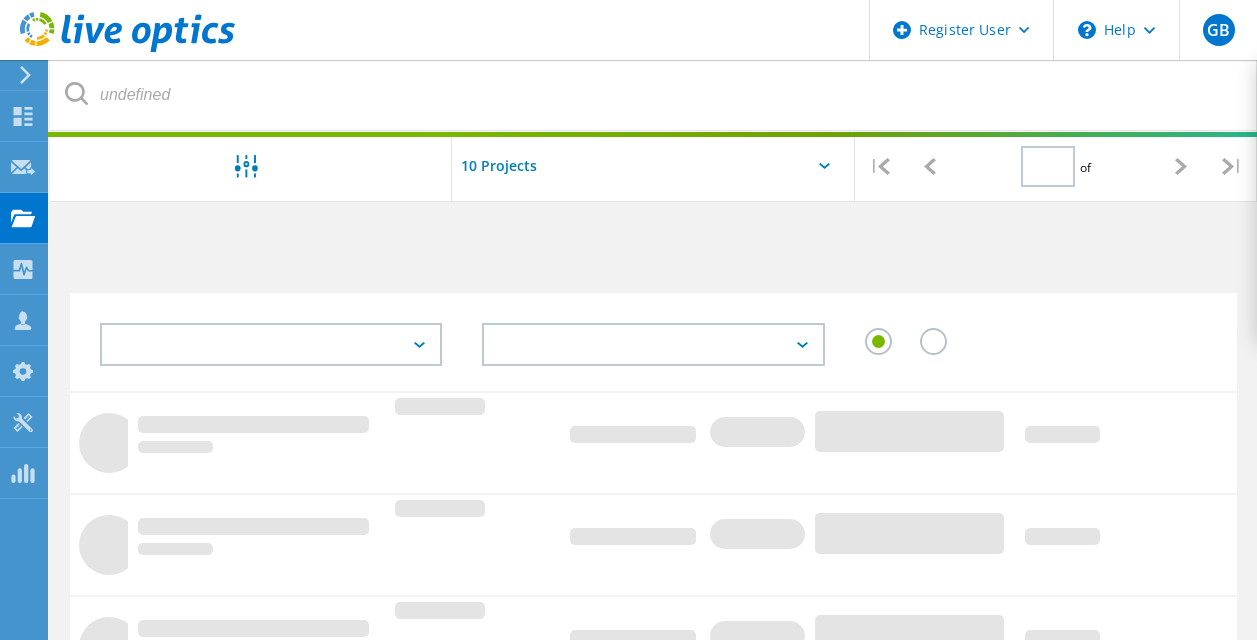 type on "1" 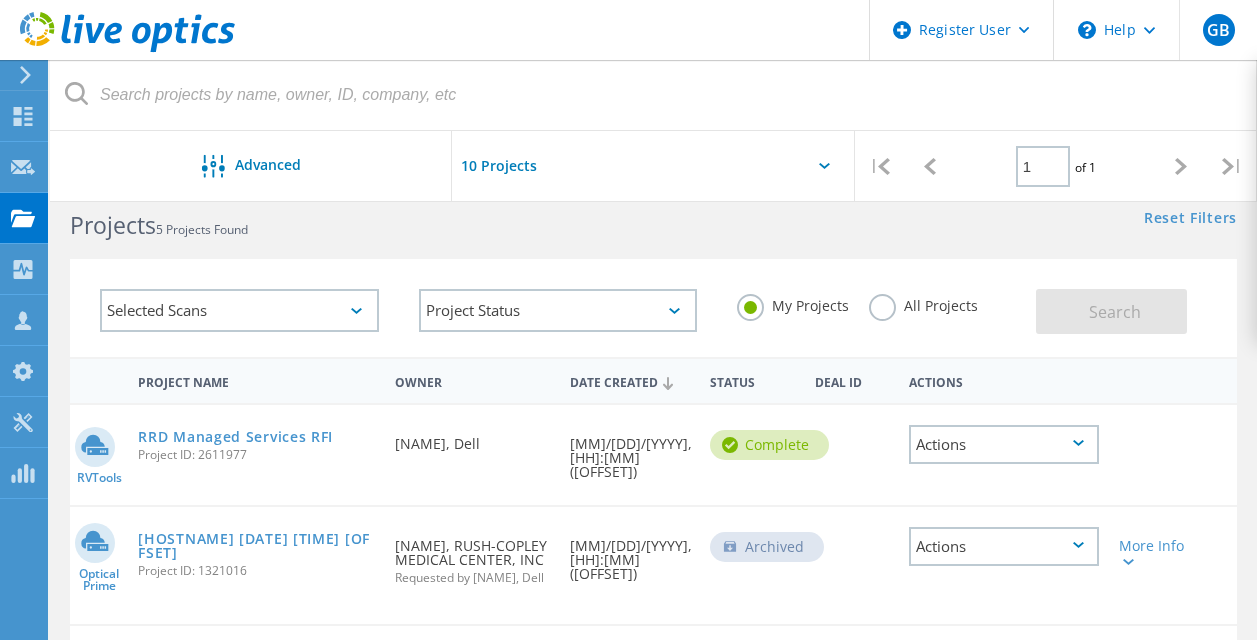 scroll, scrollTop: 0, scrollLeft: 0, axis: both 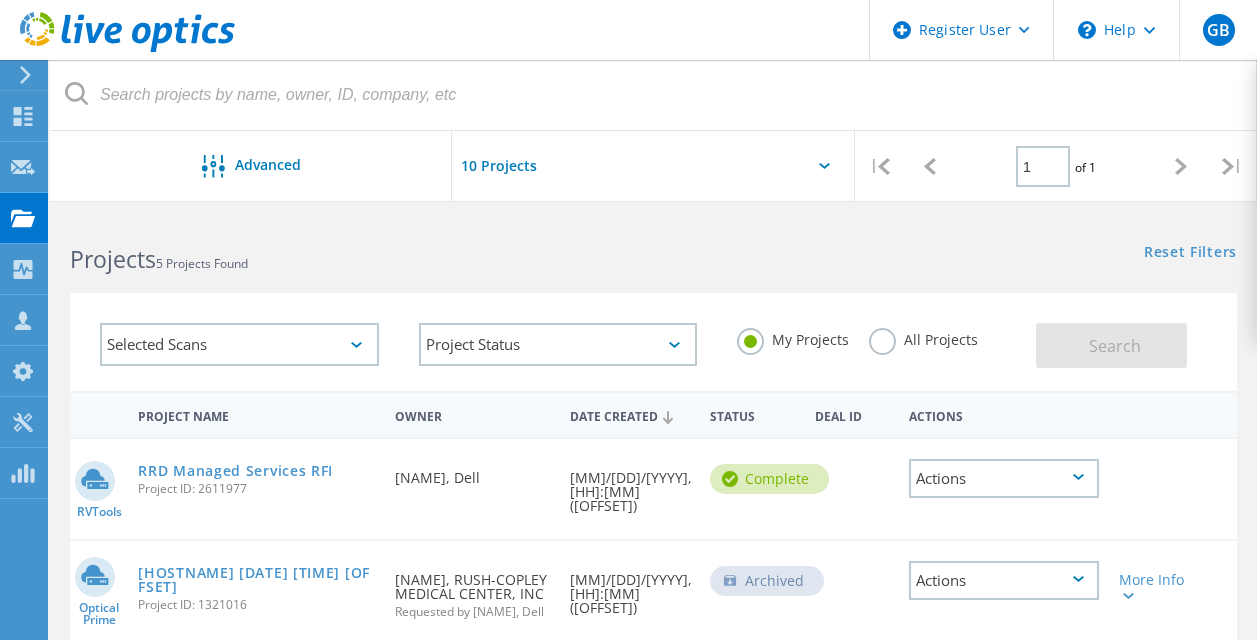 click 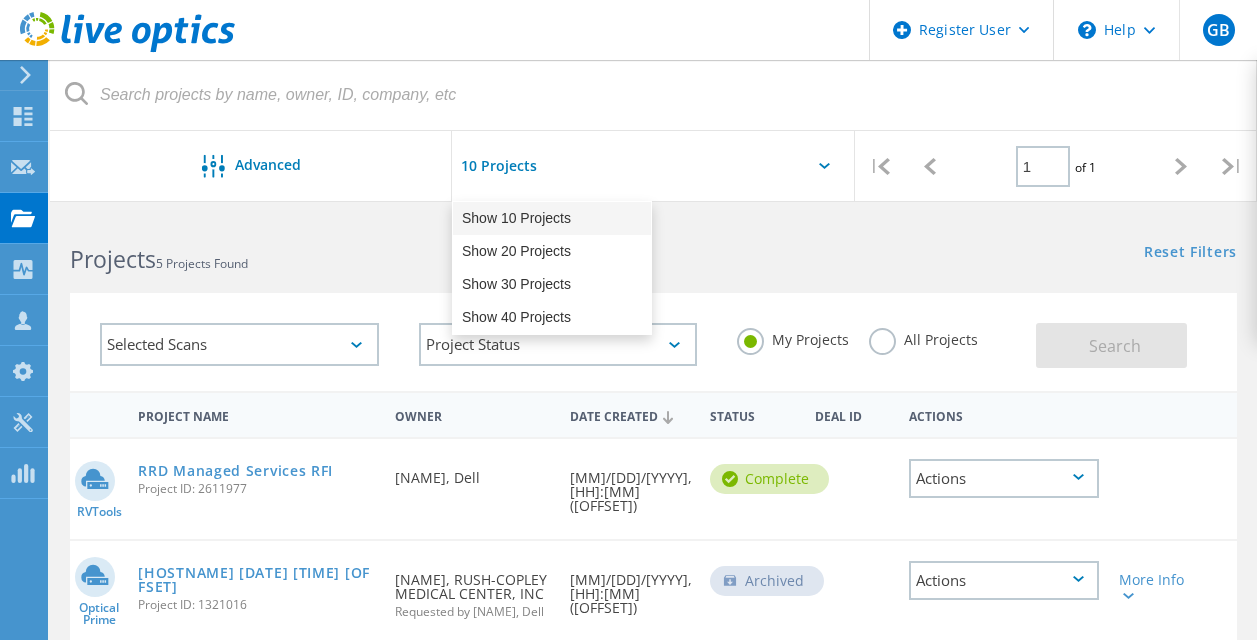 click on "Show 10 Projects" at bounding box center [552, 218] 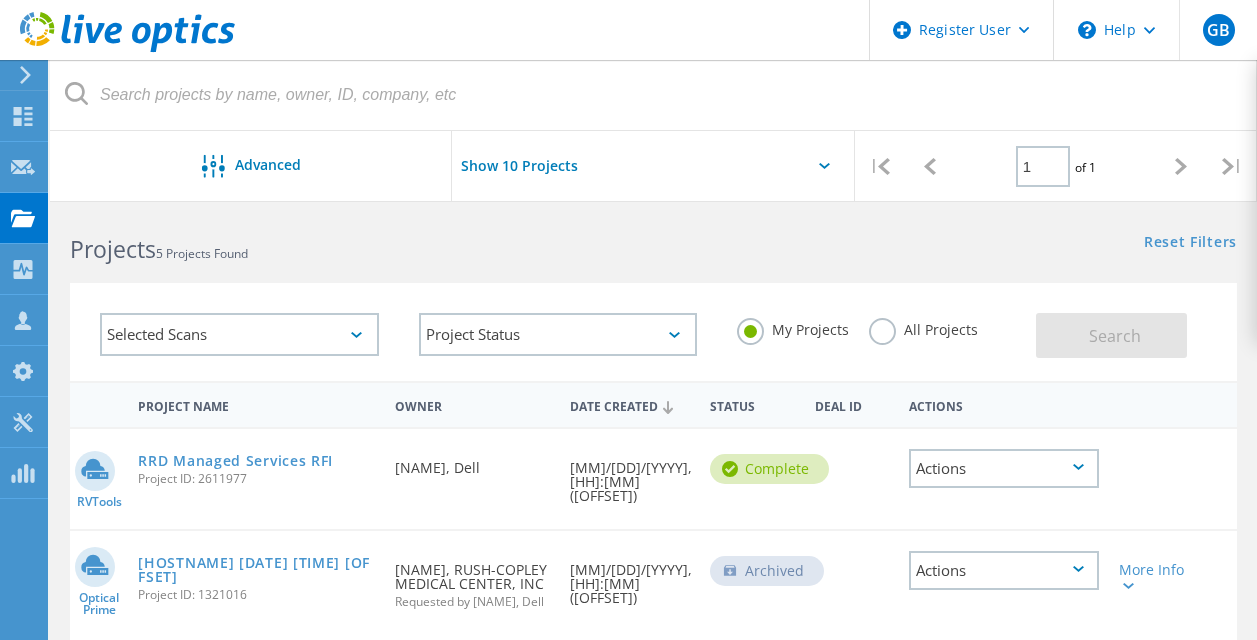 scroll, scrollTop: 0, scrollLeft: 0, axis: both 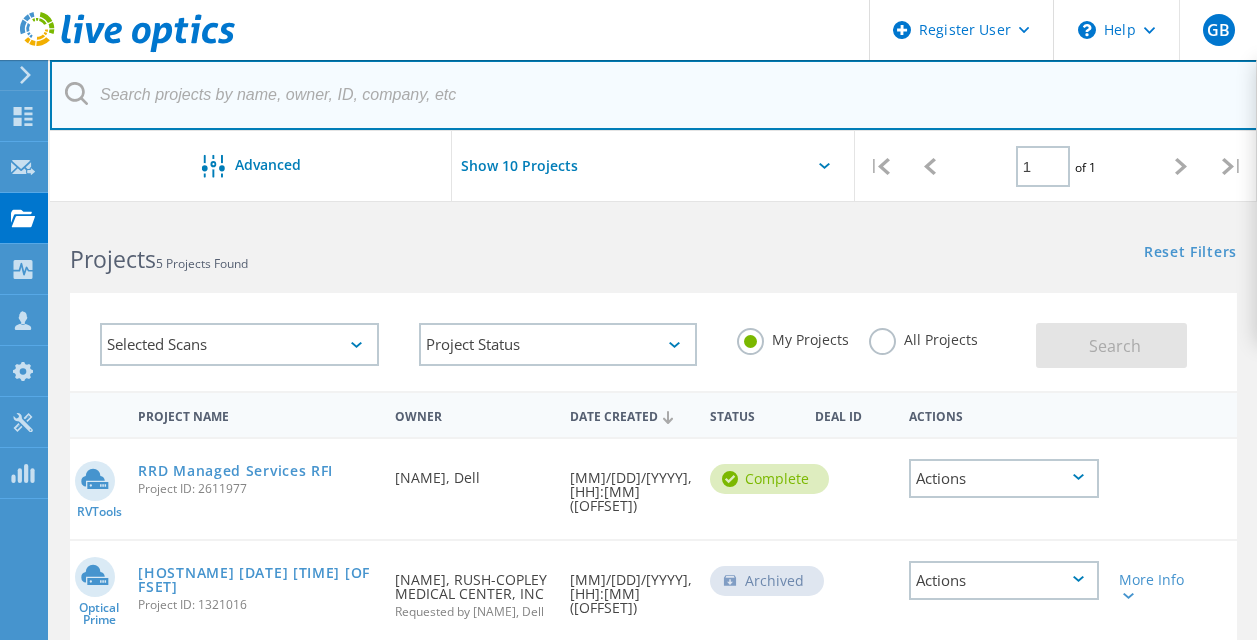 click at bounding box center (654, 95) 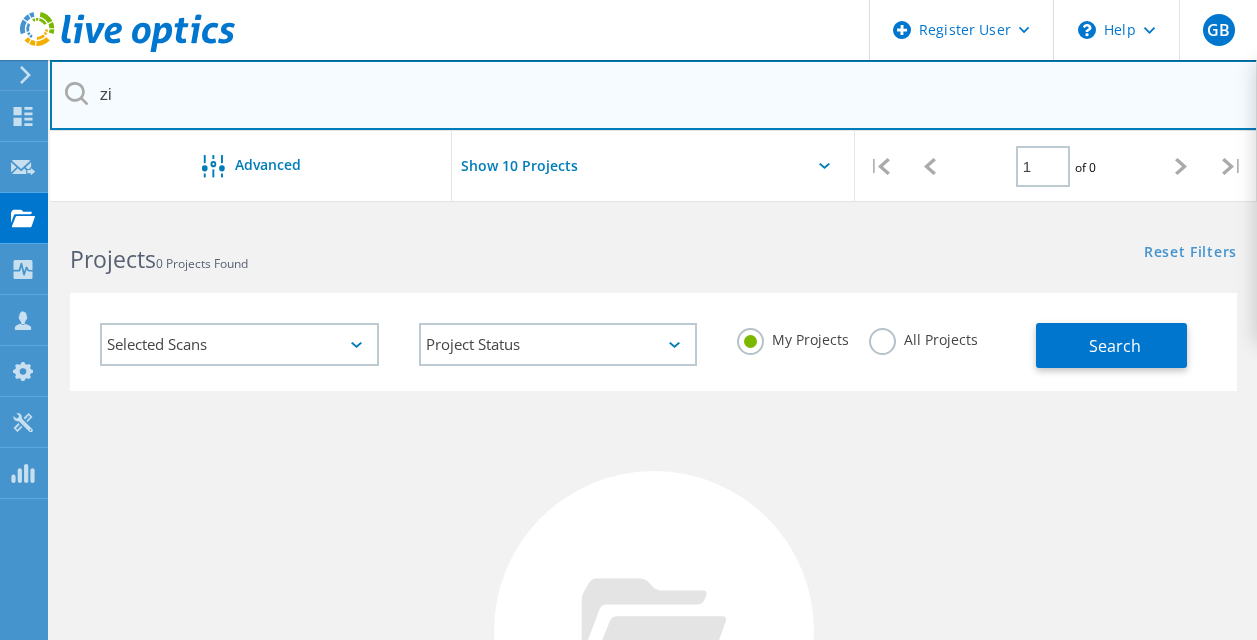 type on "z" 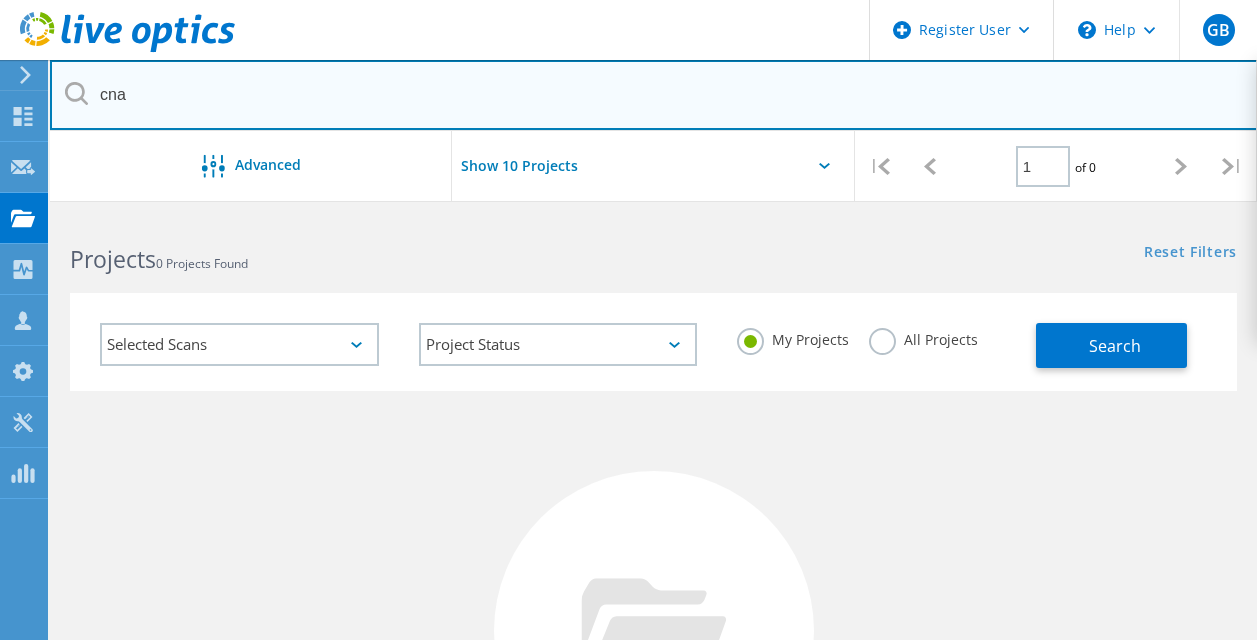 type on "cna" 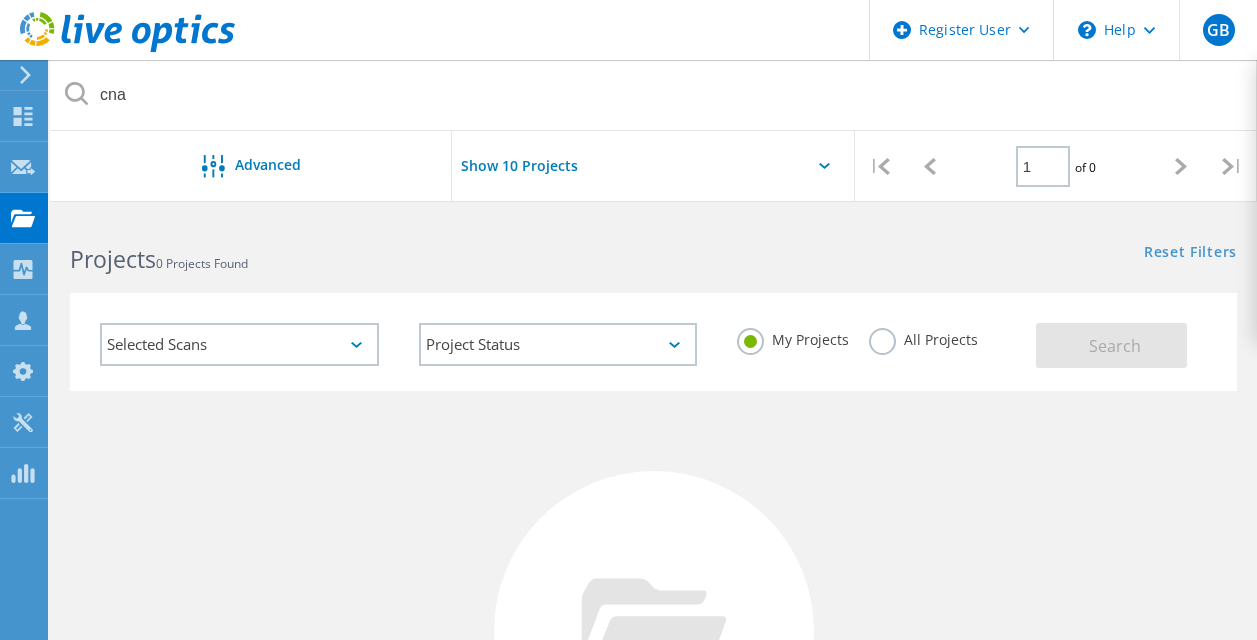 click on "Show 10 Projects" 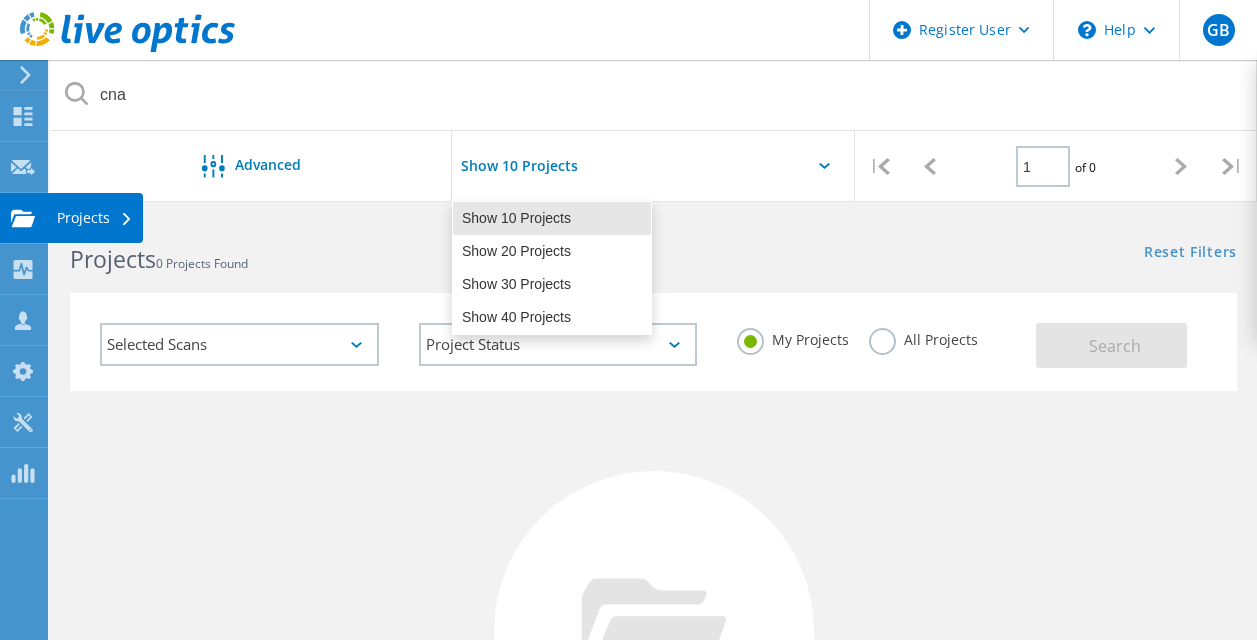 click on "Projects" at bounding box center [95, 218] 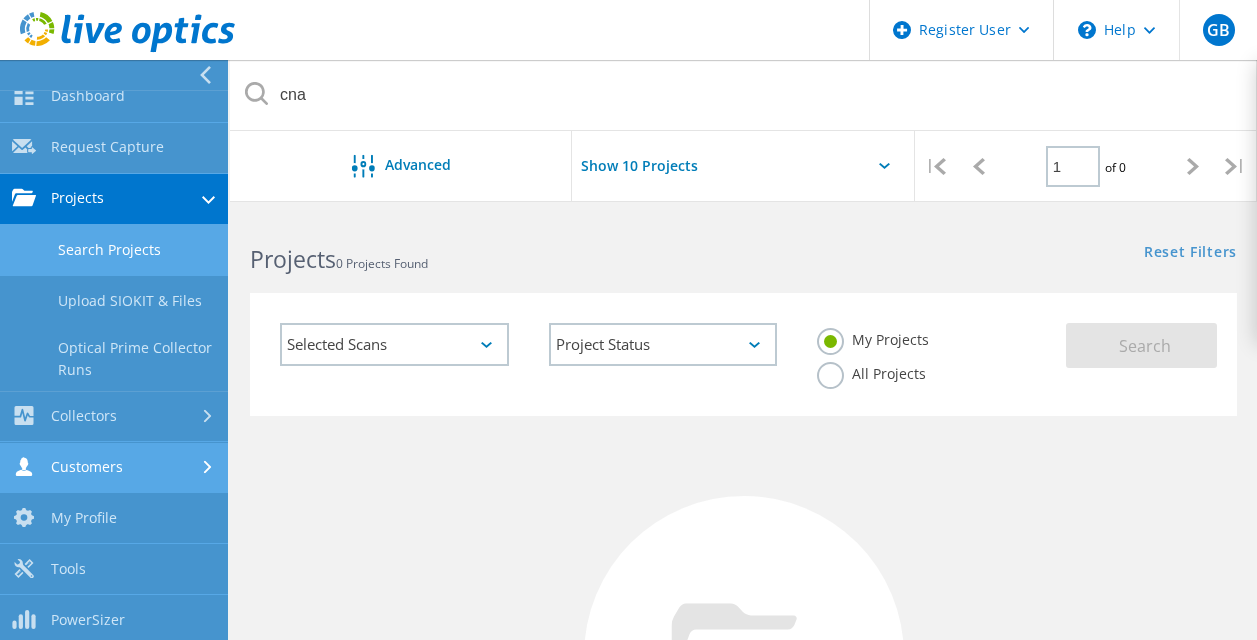 scroll, scrollTop: 28, scrollLeft: 0, axis: vertical 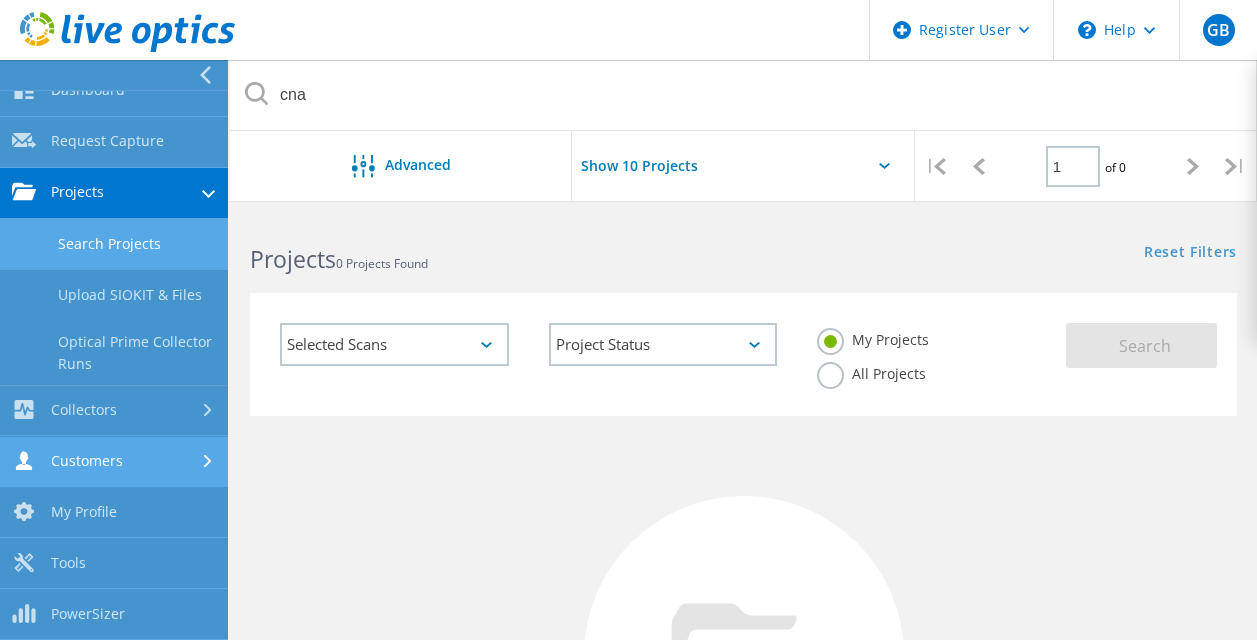 click on "Customers" at bounding box center (114, 462) 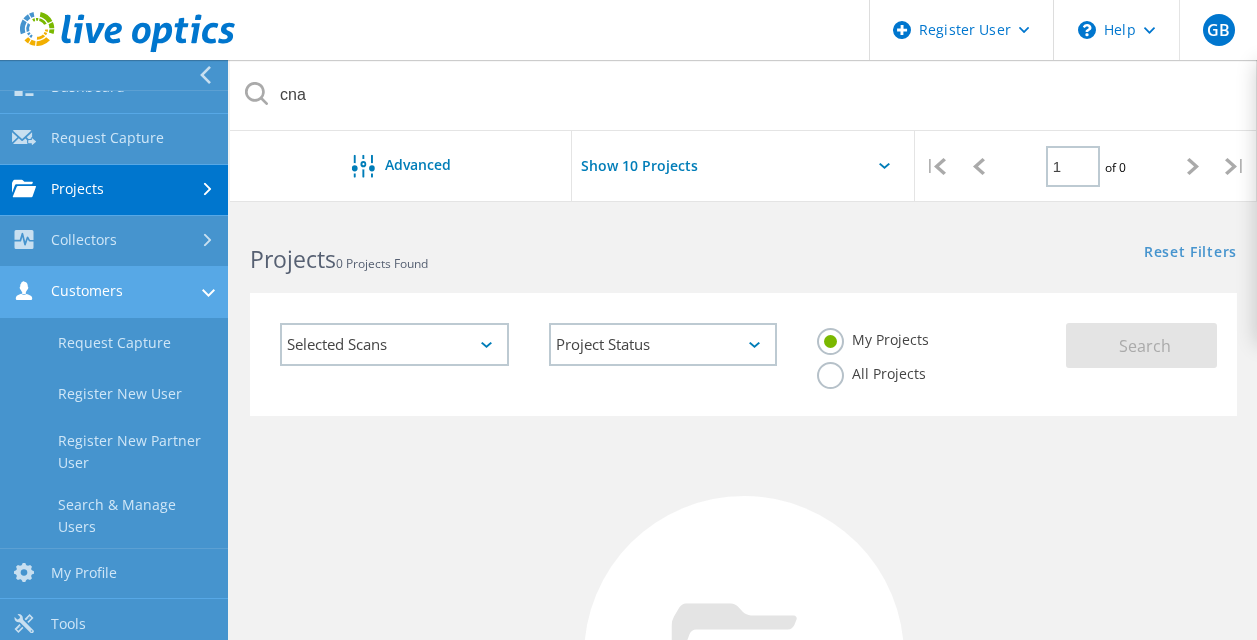 click on "Customers" at bounding box center (114, 292) 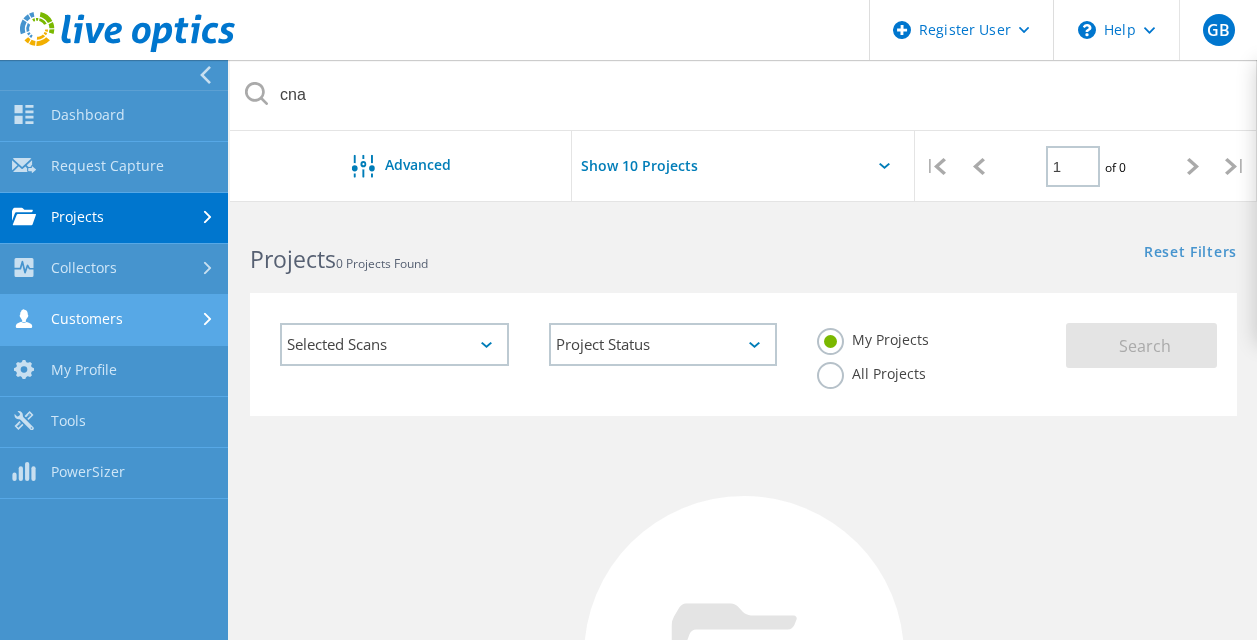 scroll, scrollTop: 0, scrollLeft: 0, axis: both 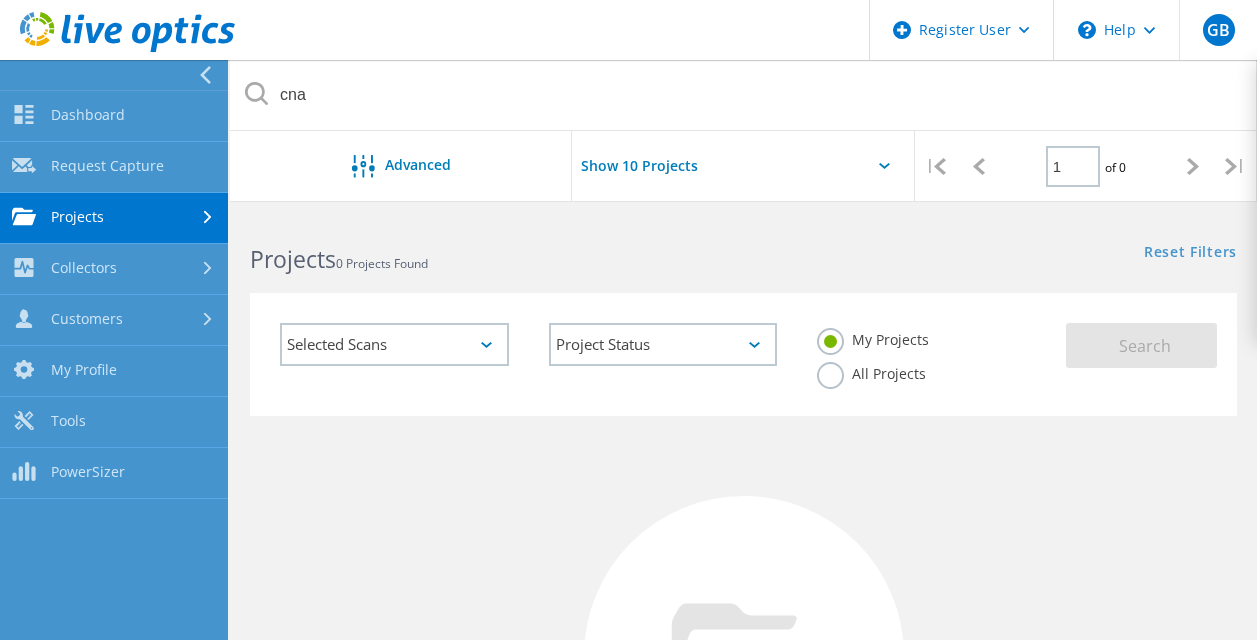 click on "Projects" at bounding box center (114, 218) 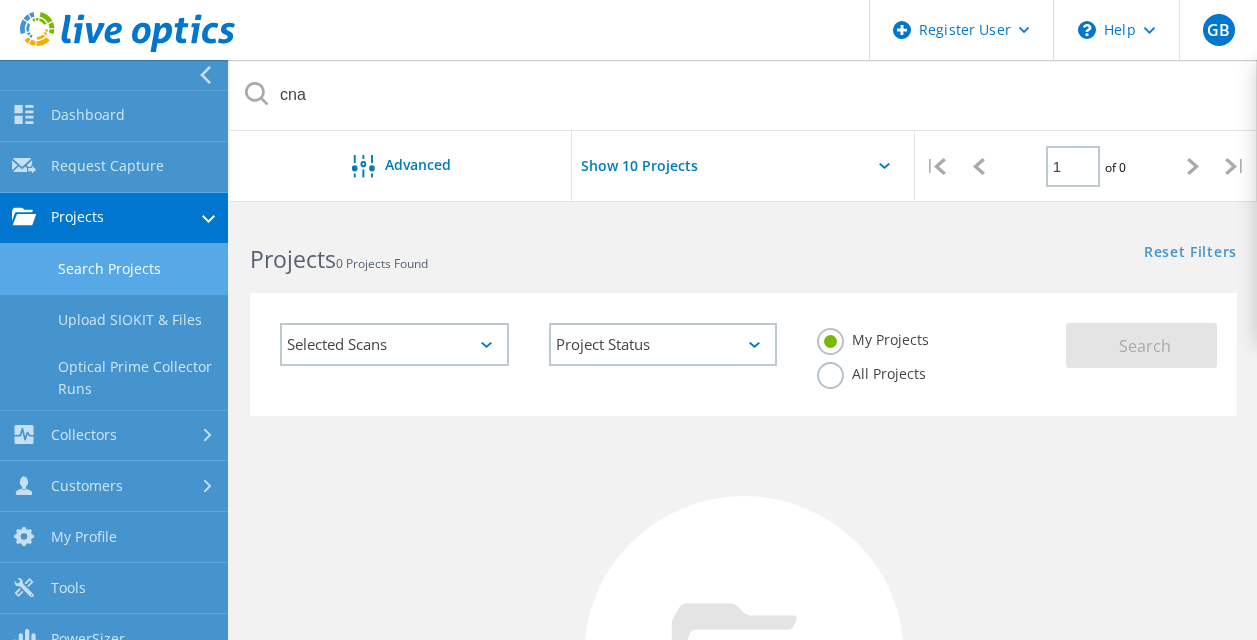 click on "Search Projects" at bounding box center [114, 269] 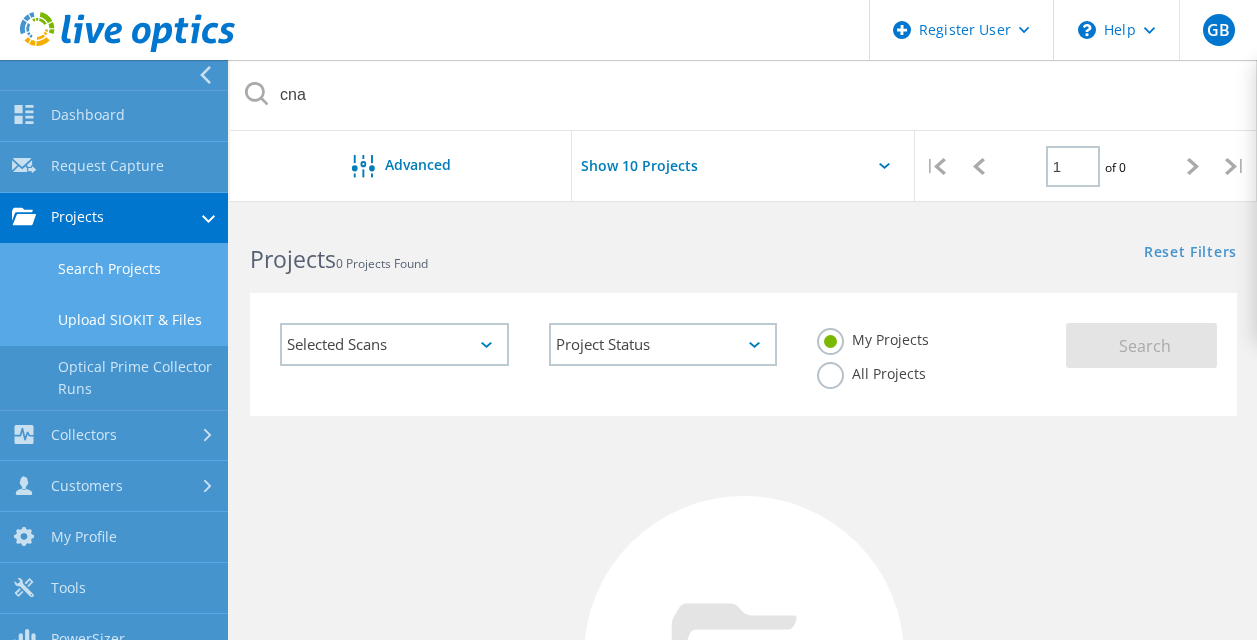 click on "Upload SIOKIT & Files" at bounding box center [114, 320] 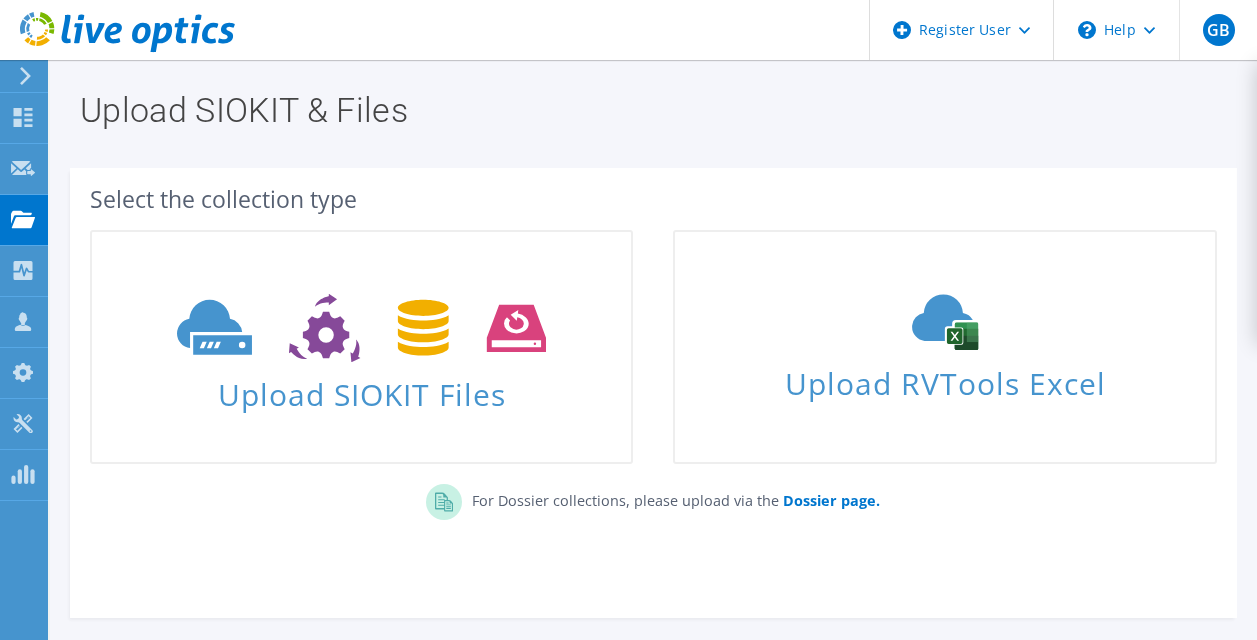 scroll, scrollTop: 0, scrollLeft: 0, axis: both 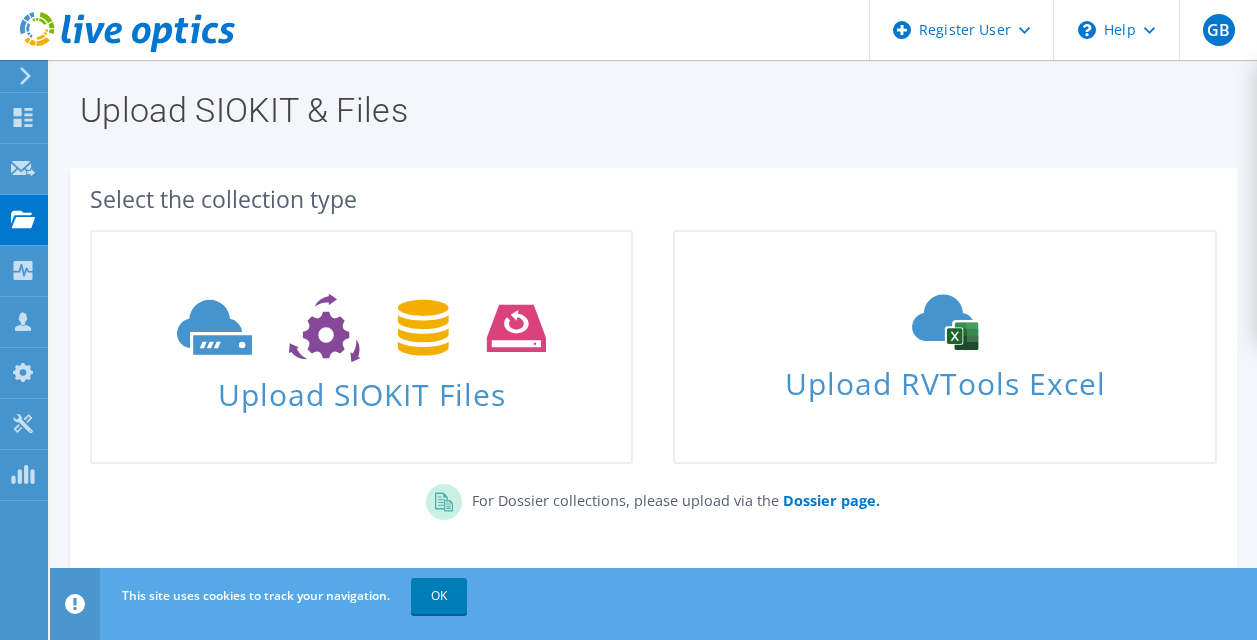 click 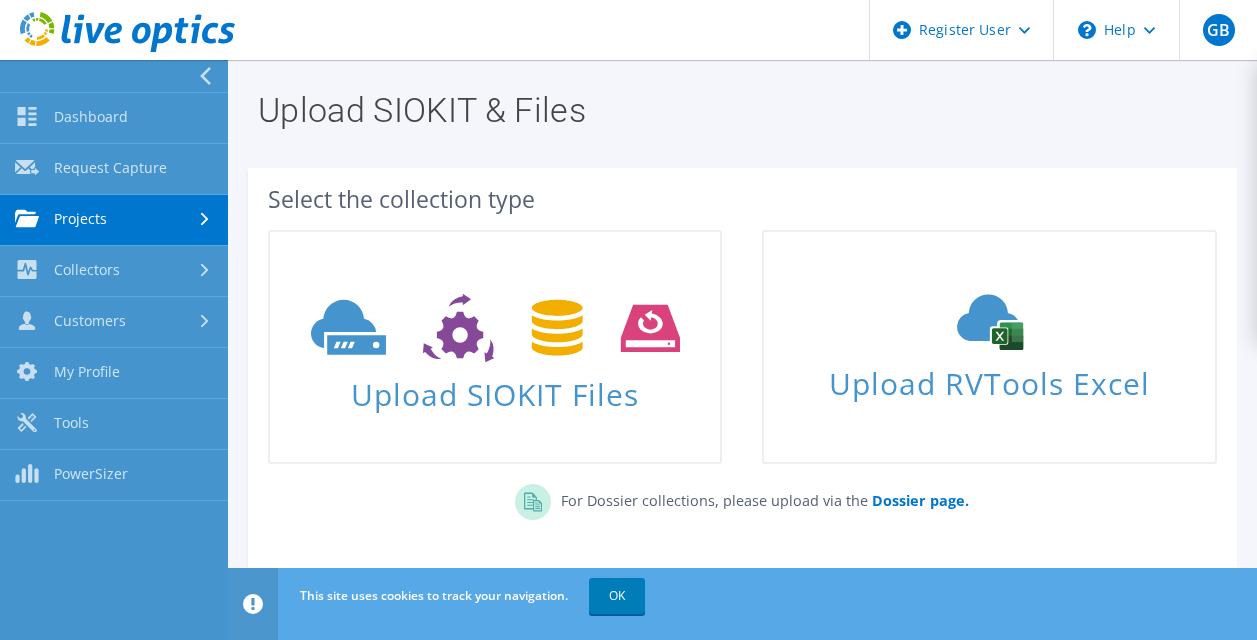 click on "Projects" at bounding box center (114, 220) 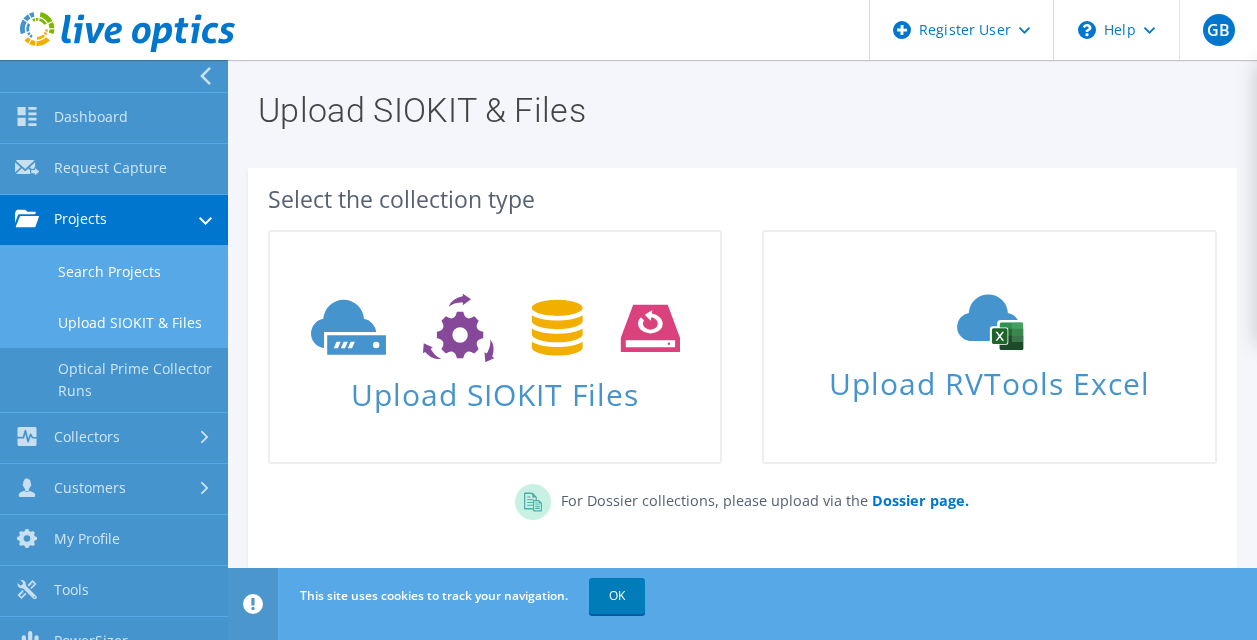 click on "Search Projects" at bounding box center (114, 271) 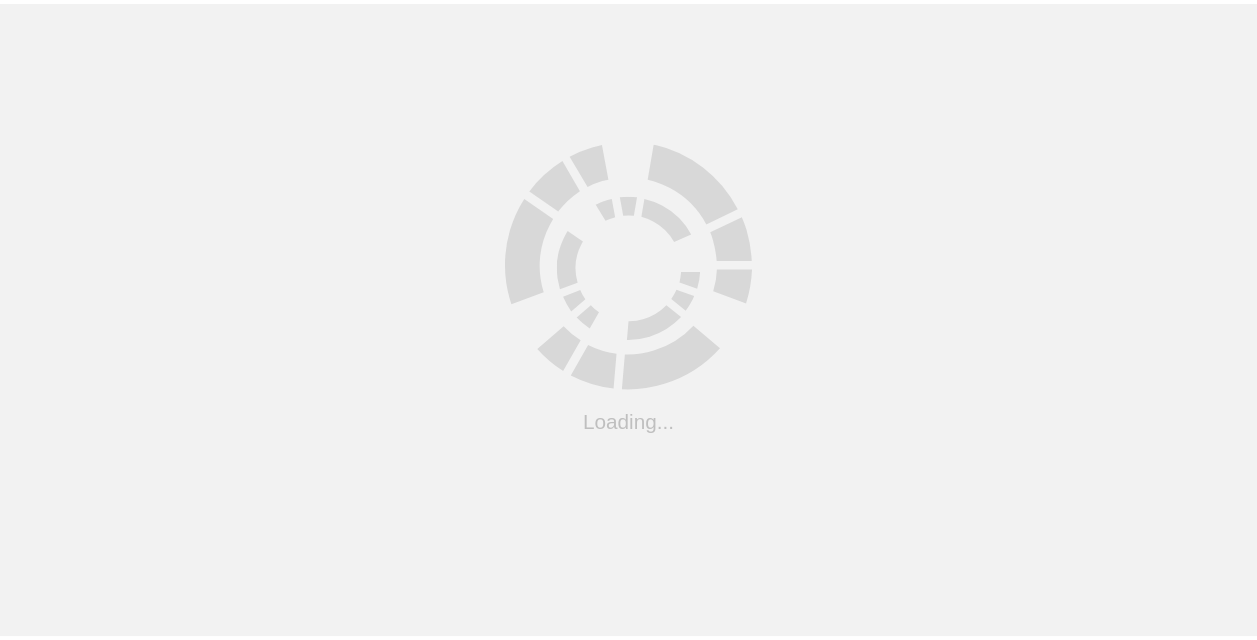 scroll, scrollTop: 0, scrollLeft: 0, axis: both 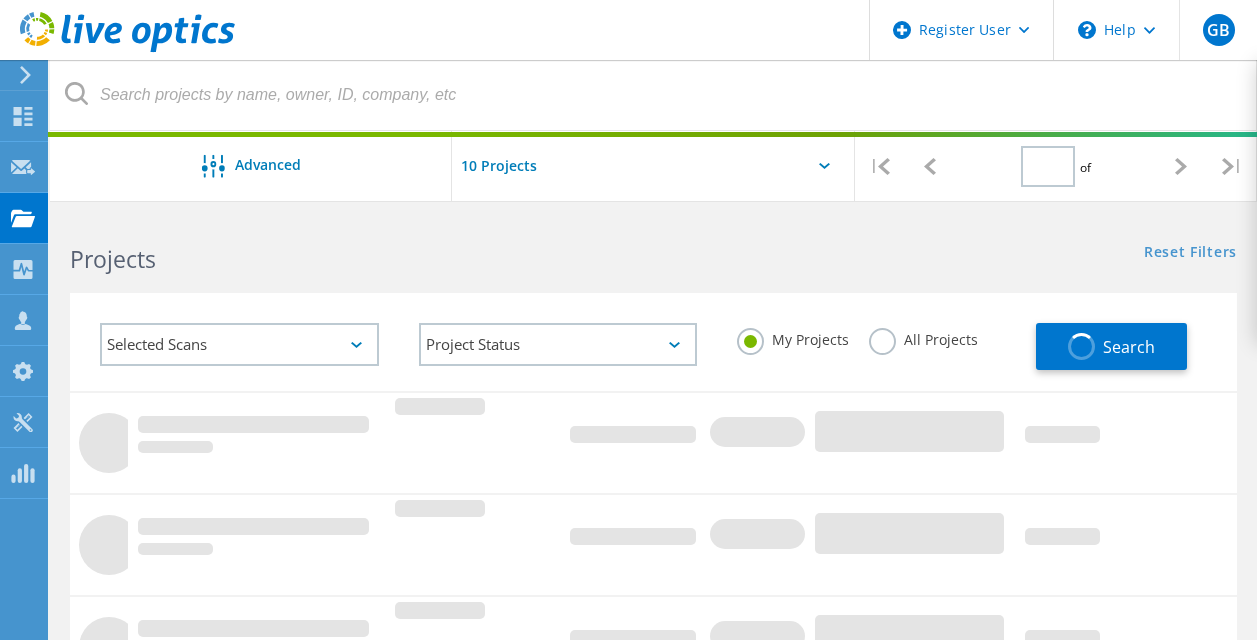type on "1" 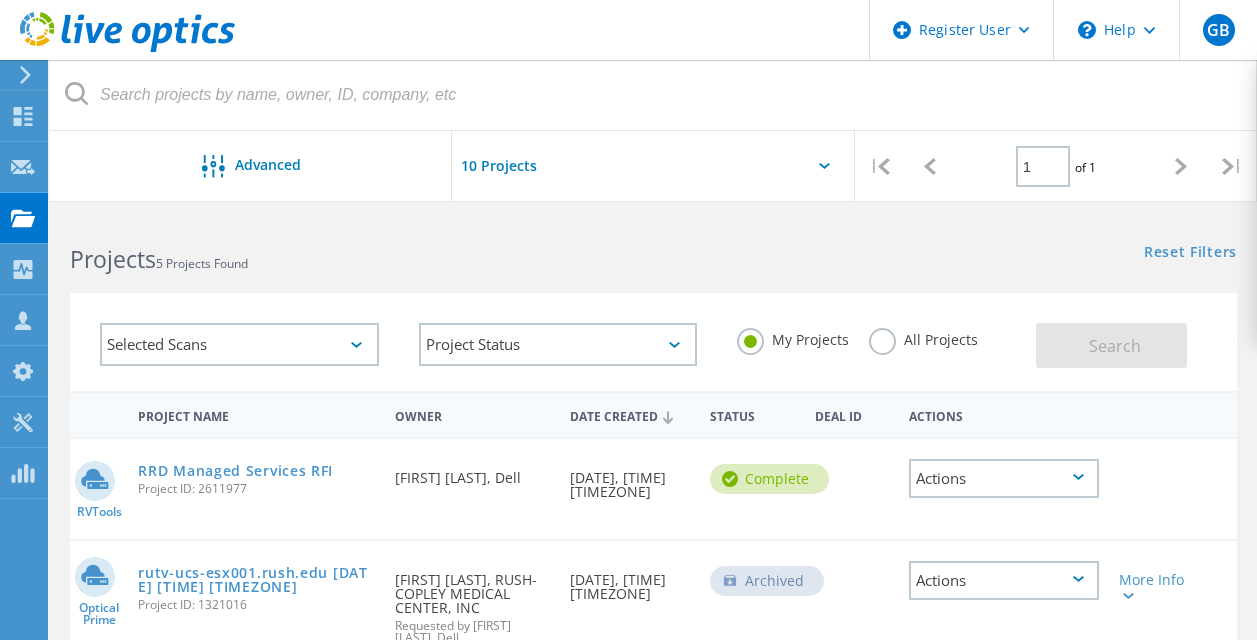 scroll, scrollTop: 0, scrollLeft: 0, axis: both 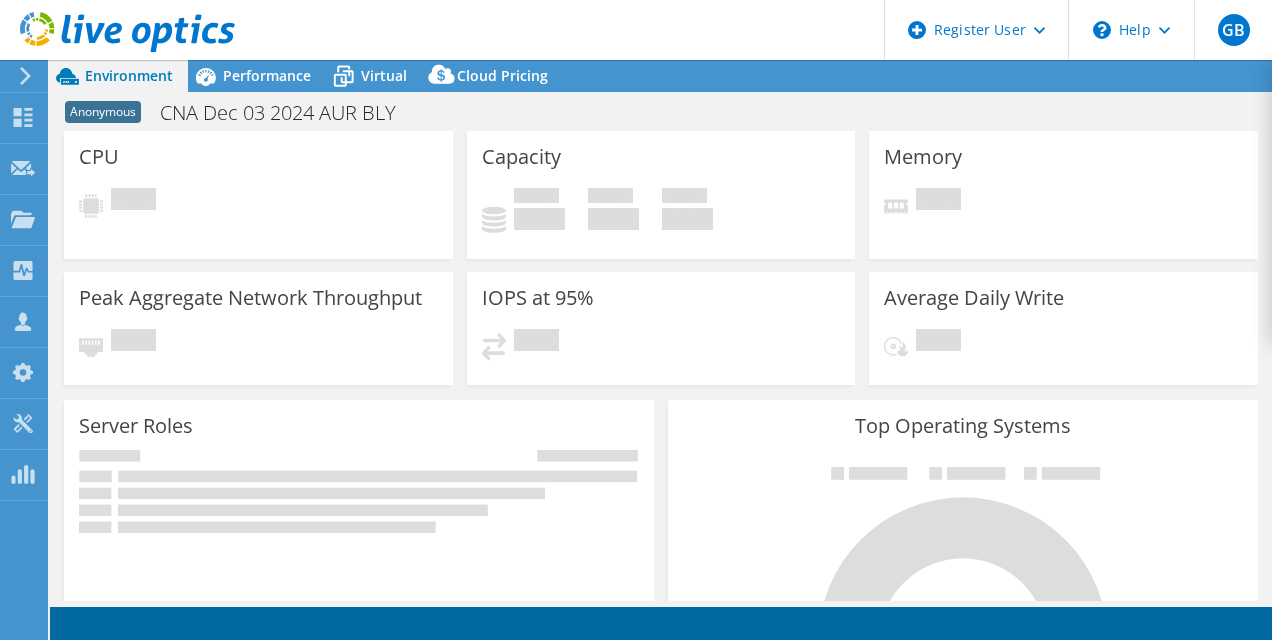 select on "USEast" 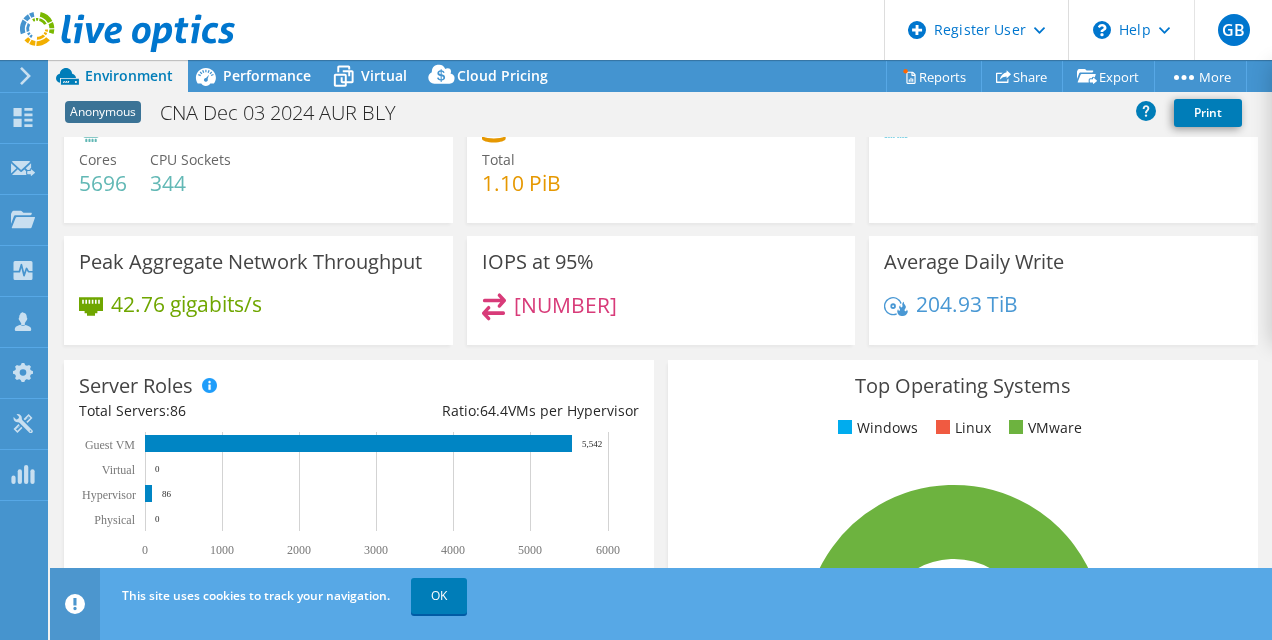scroll, scrollTop: 0, scrollLeft: 0, axis: both 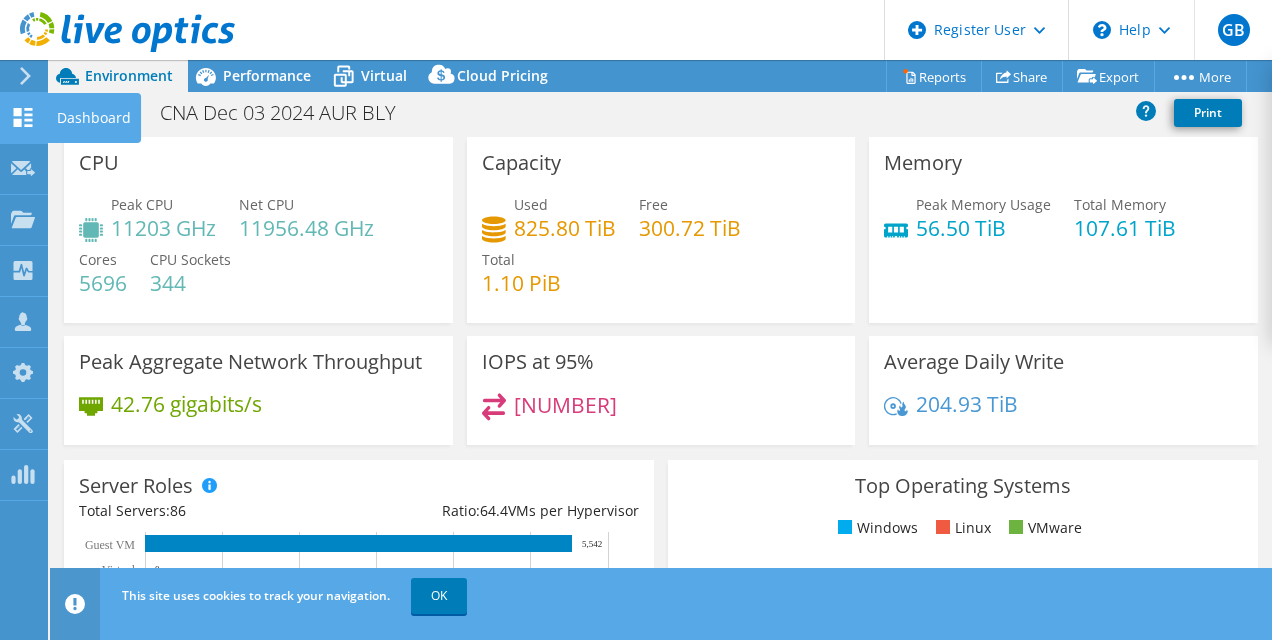 click 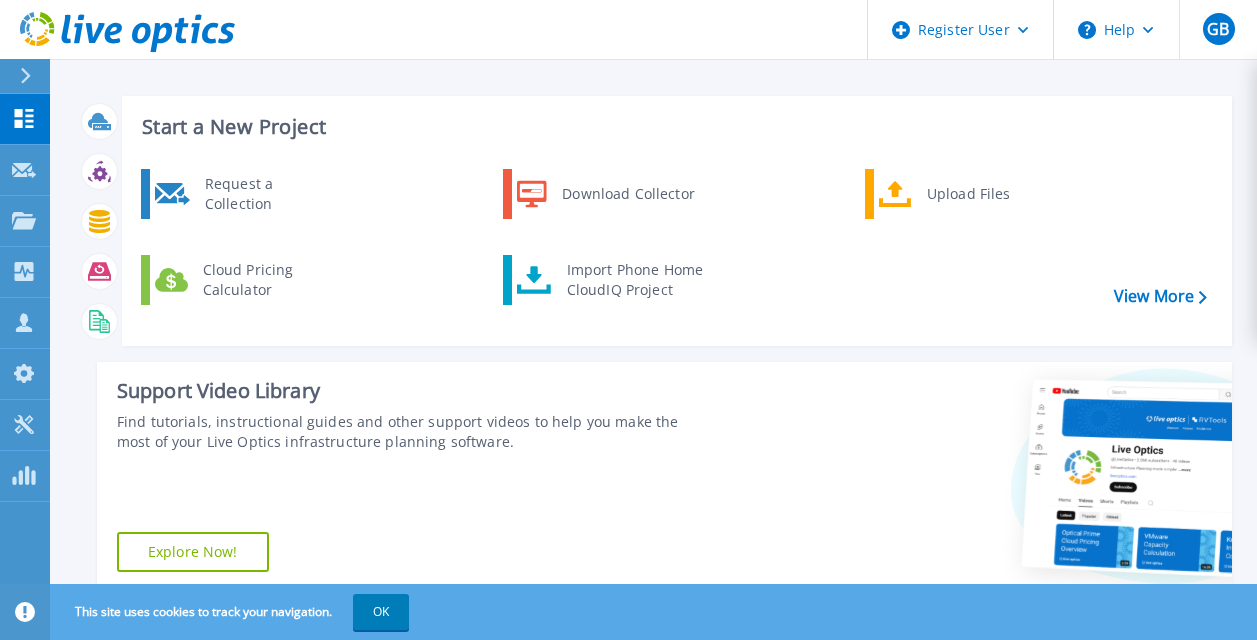 scroll, scrollTop: 0, scrollLeft: 0, axis: both 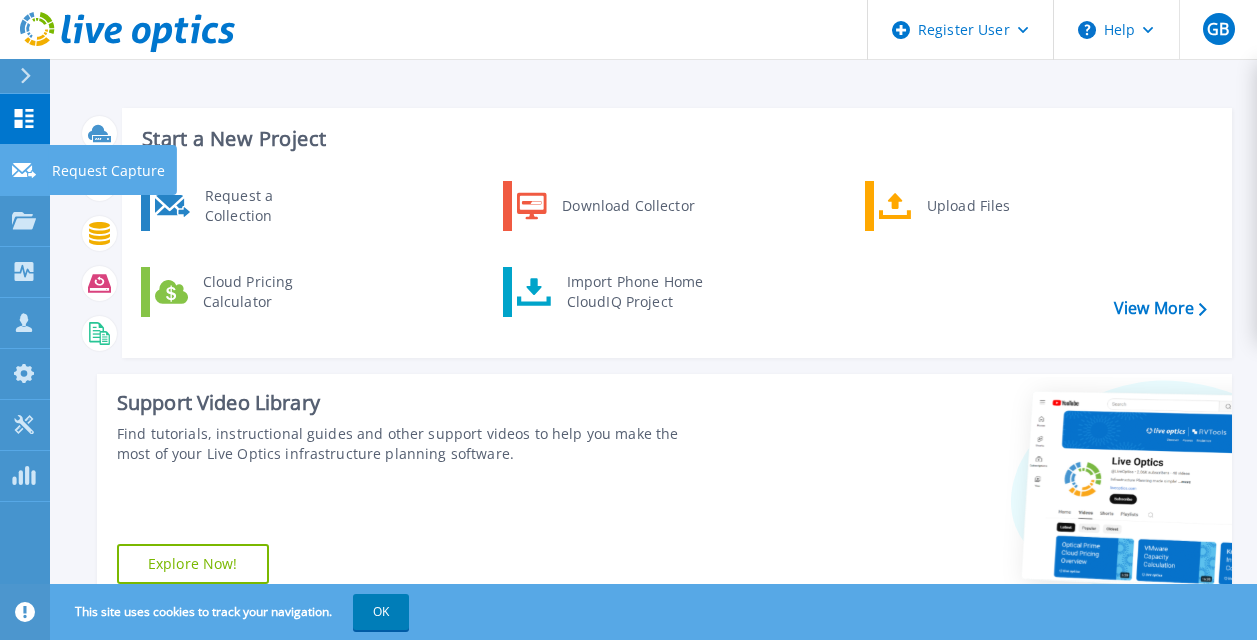 click 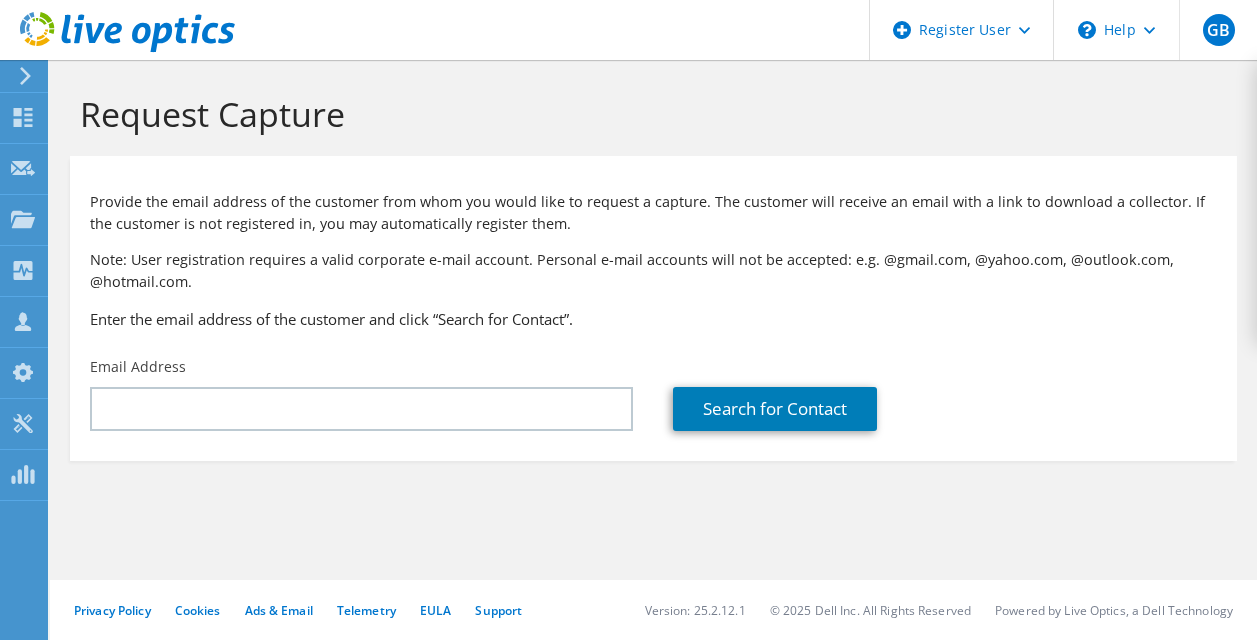 scroll, scrollTop: 0, scrollLeft: 0, axis: both 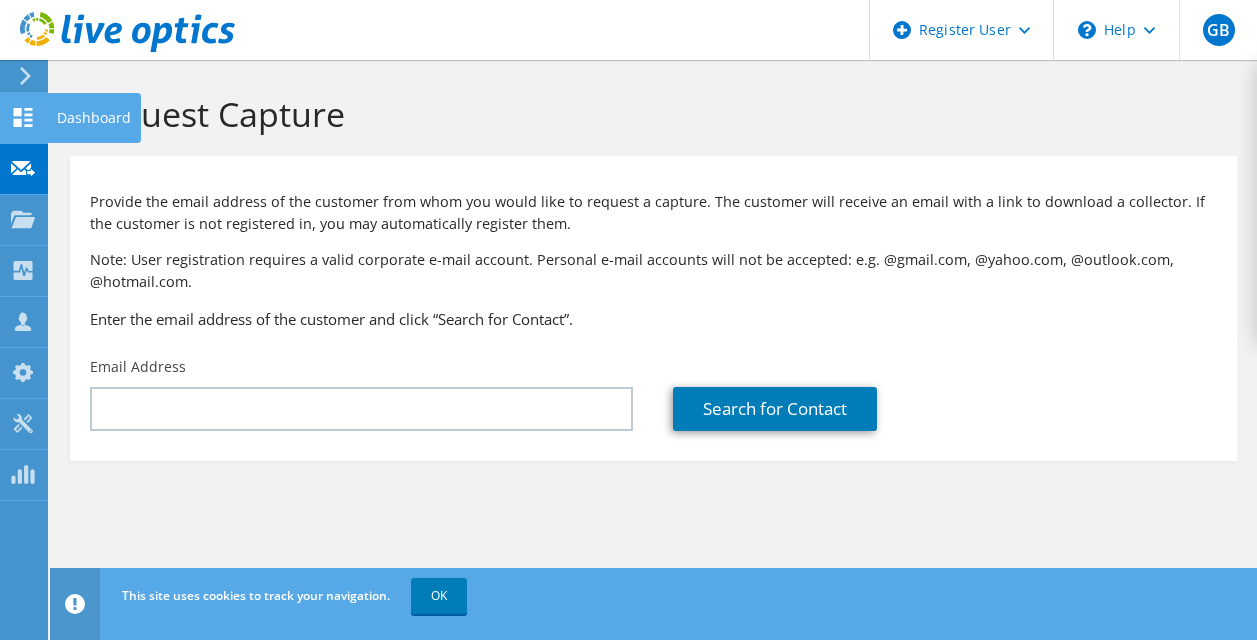 click 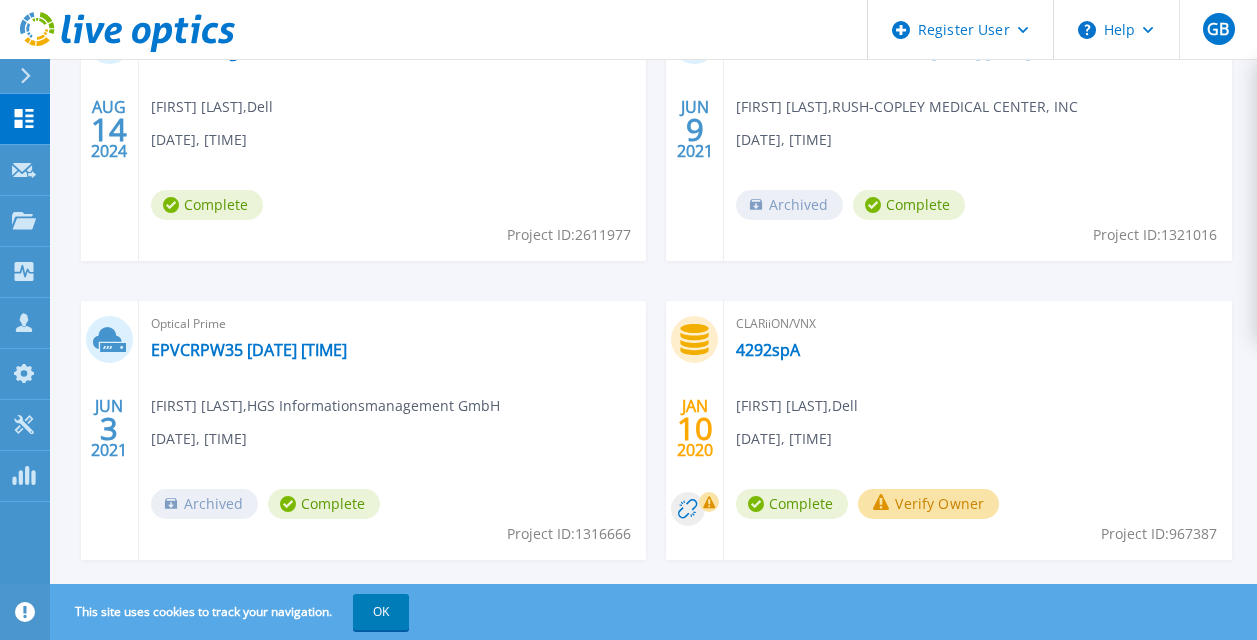 scroll, scrollTop: 600, scrollLeft: 0, axis: vertical 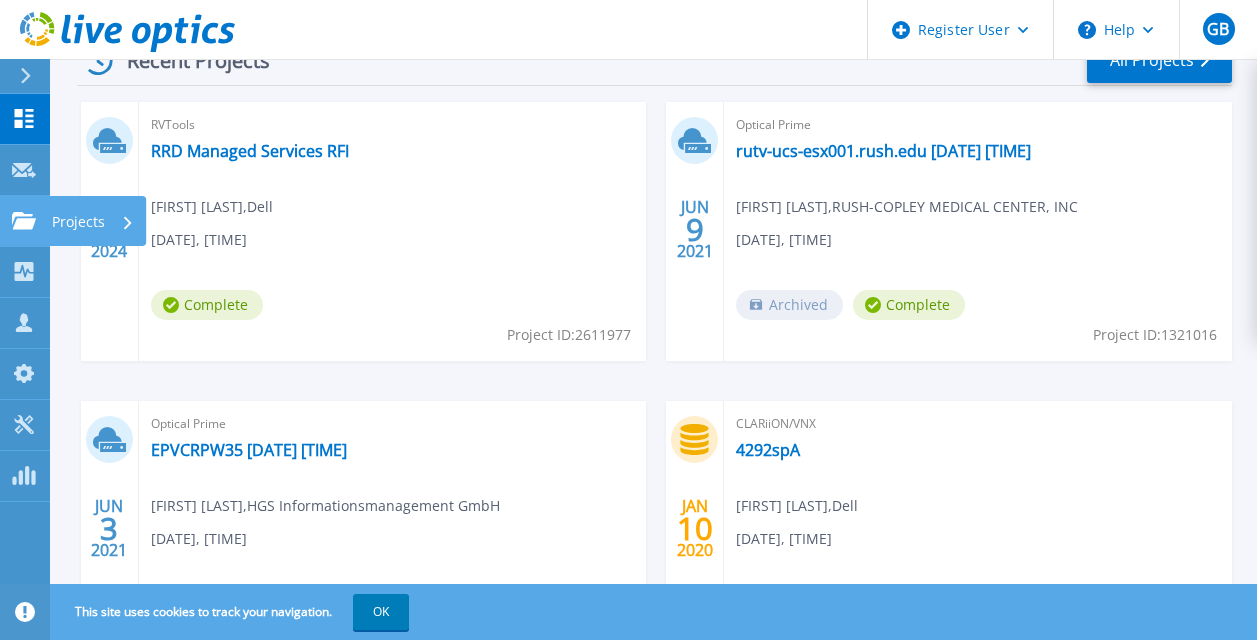 click on "Projects" at bounding box center [78, 222] 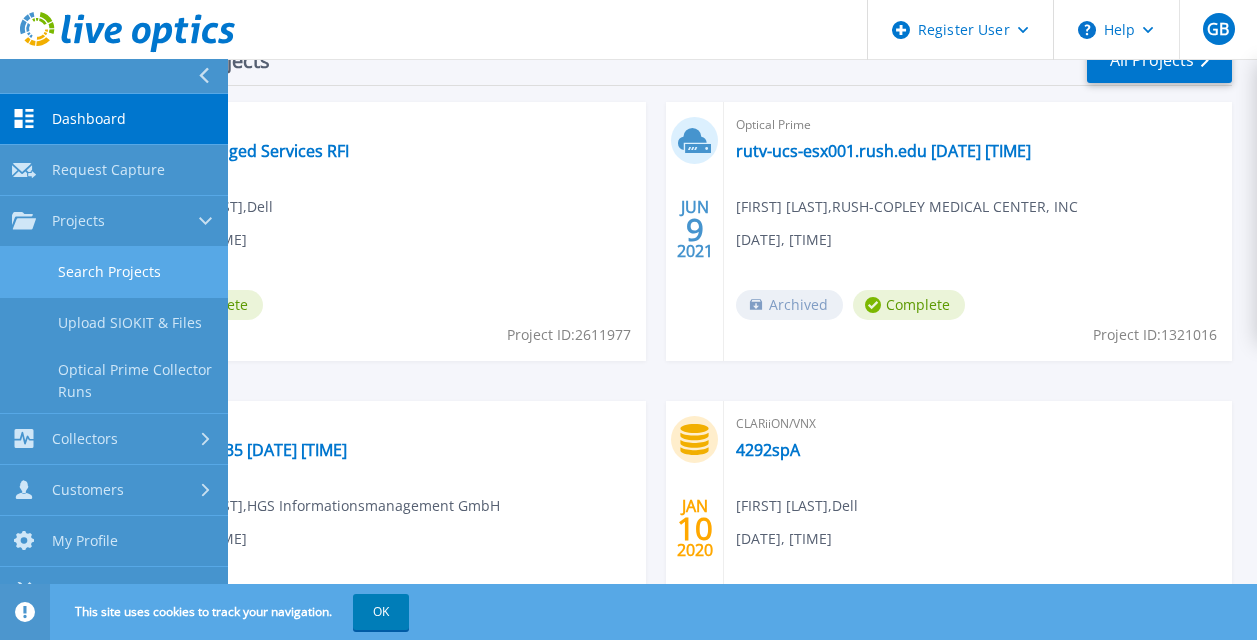 click on "Search Projects" at bounding box center [114, 272] 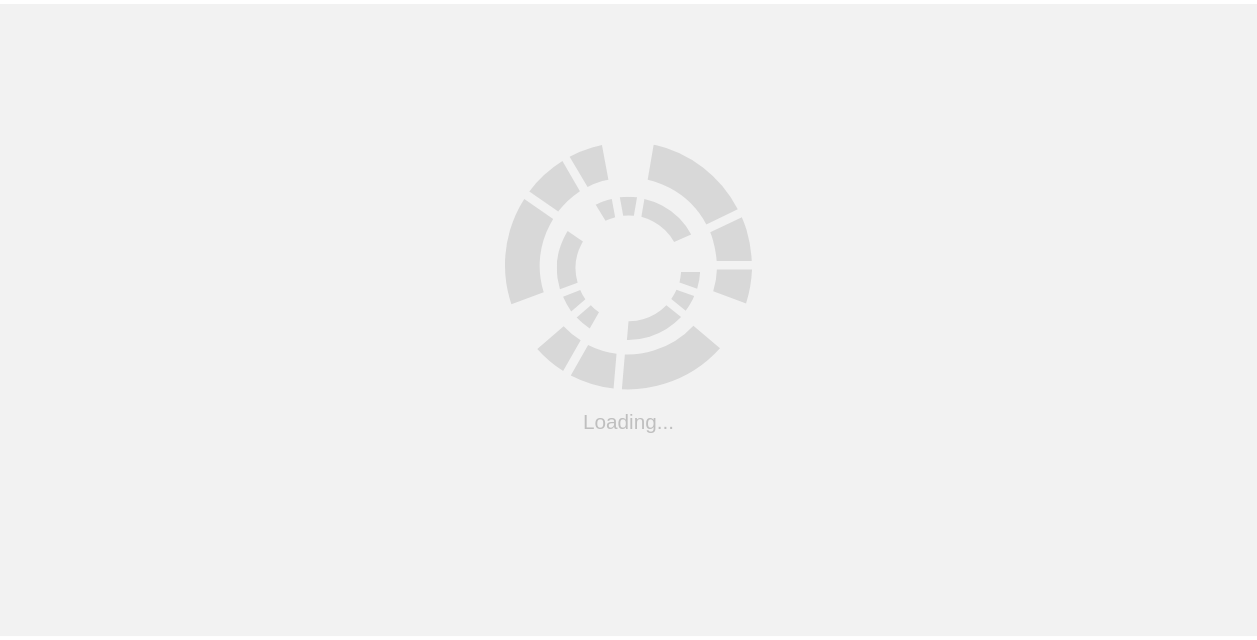 scroll, scrollTop: 0, scrollLeft: 0, axis: both 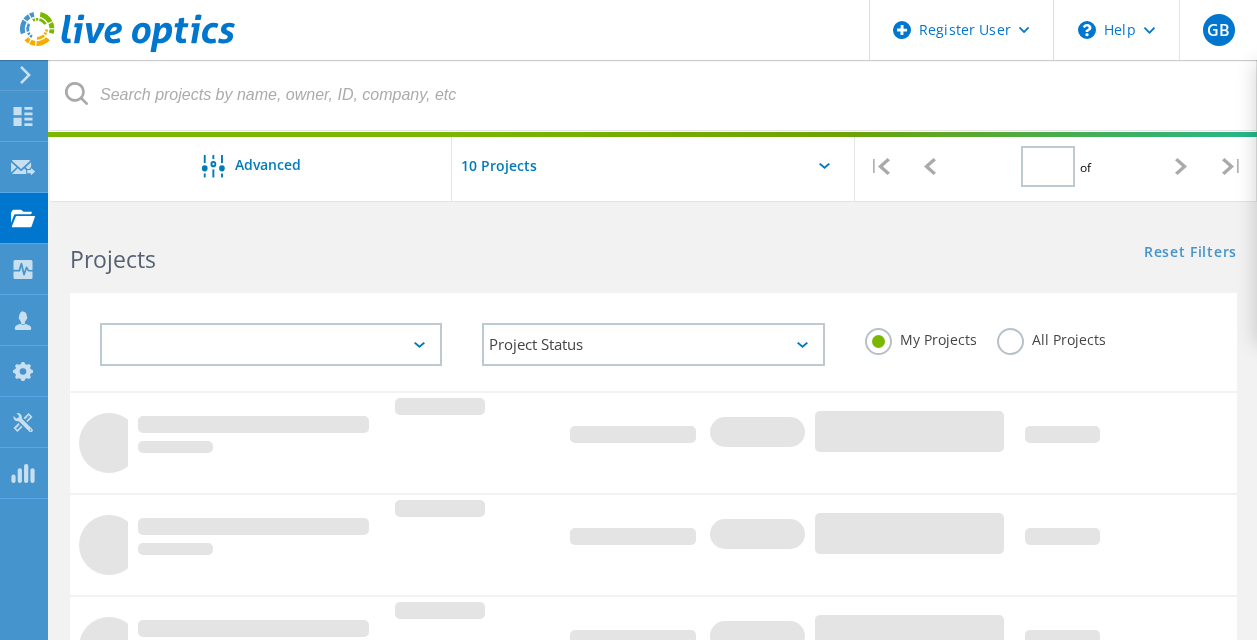 type on "1" 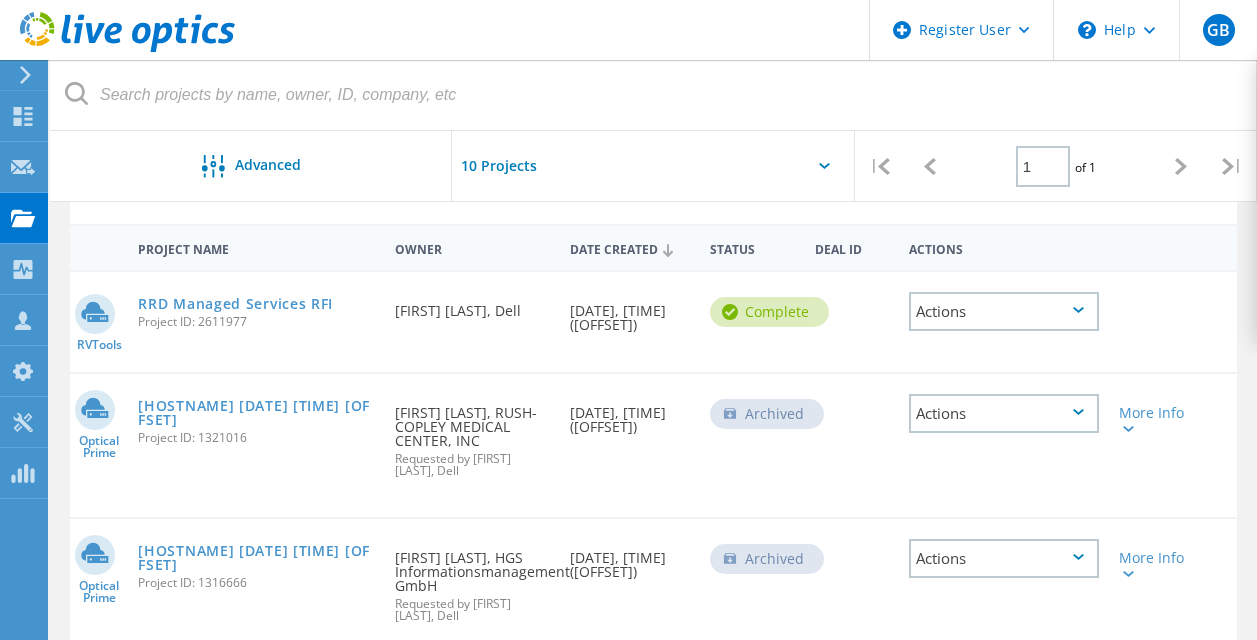 scroll, scrollTop: 0, scrollLeft: 0, axis: both 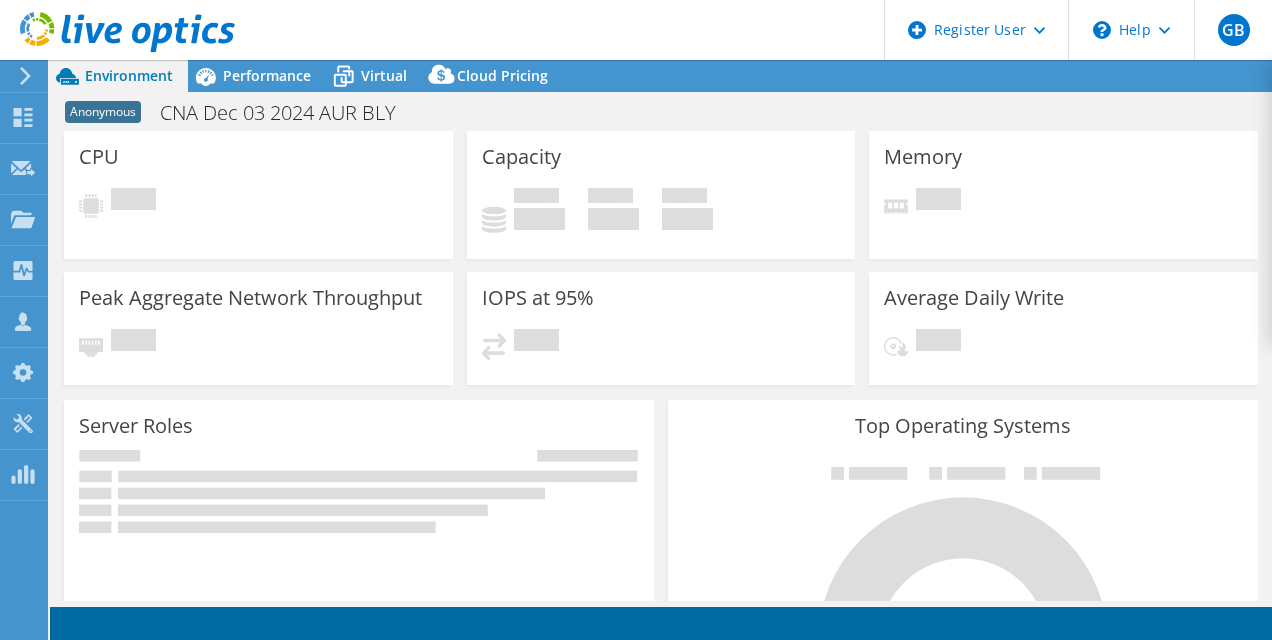 select on "USEast" 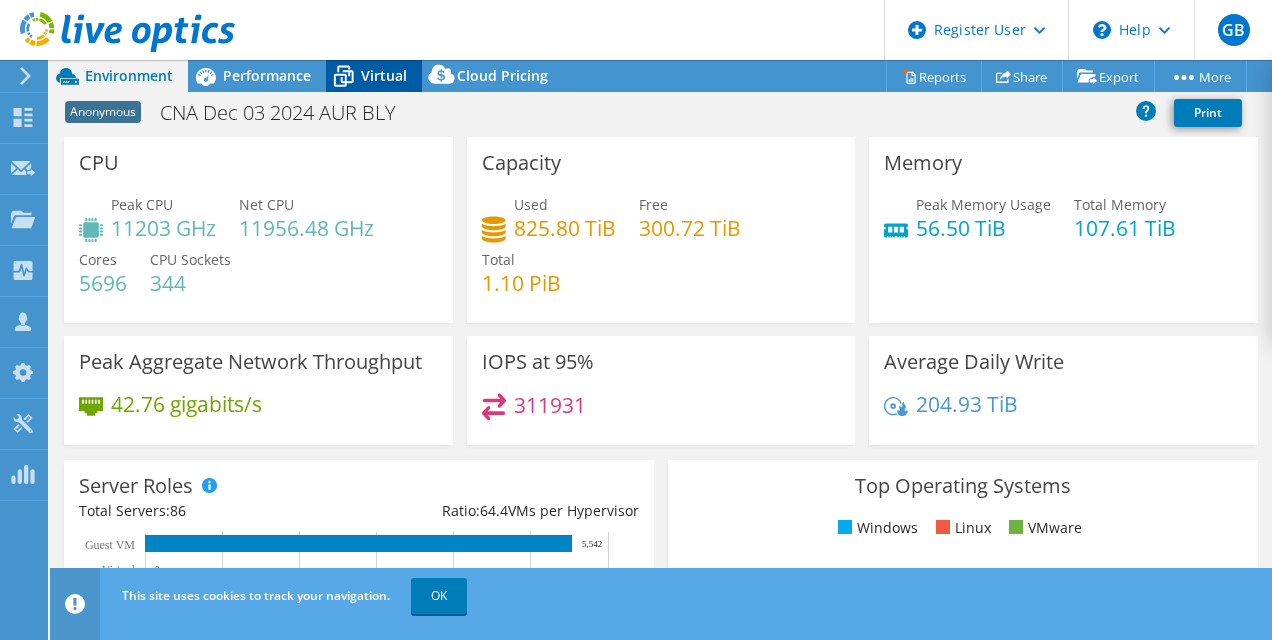 click on "Virtual" at bounding box center [384, 75] 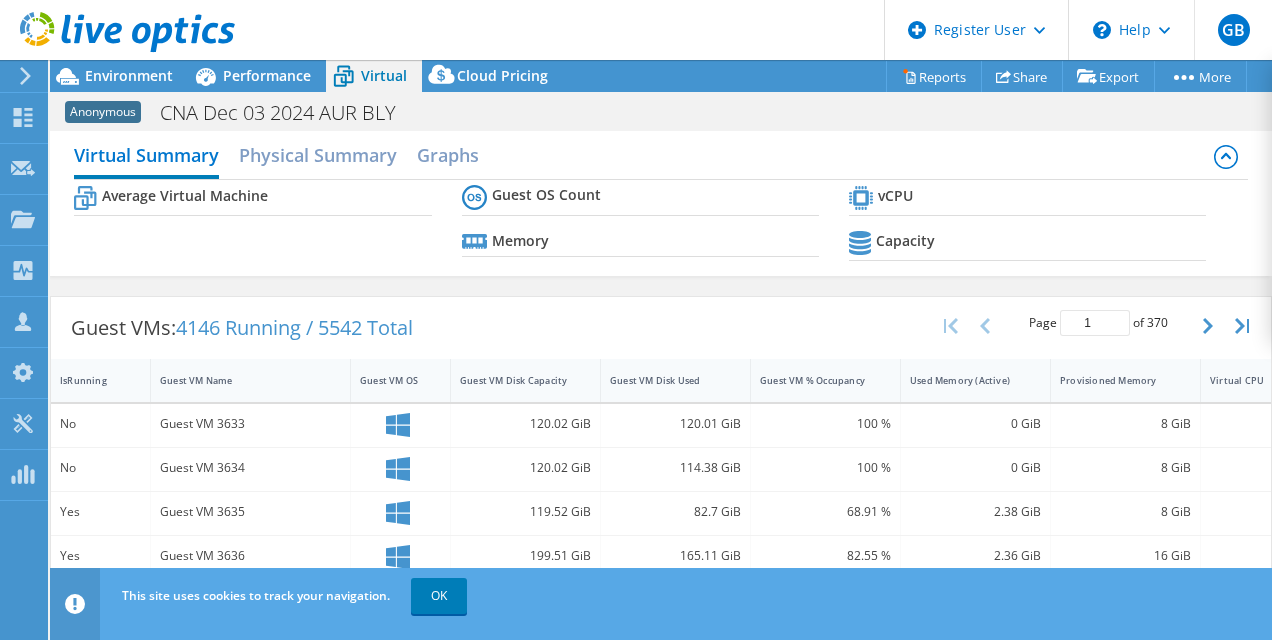 scroll, scrollTop: 0, scrollLeft: 0, axis: both 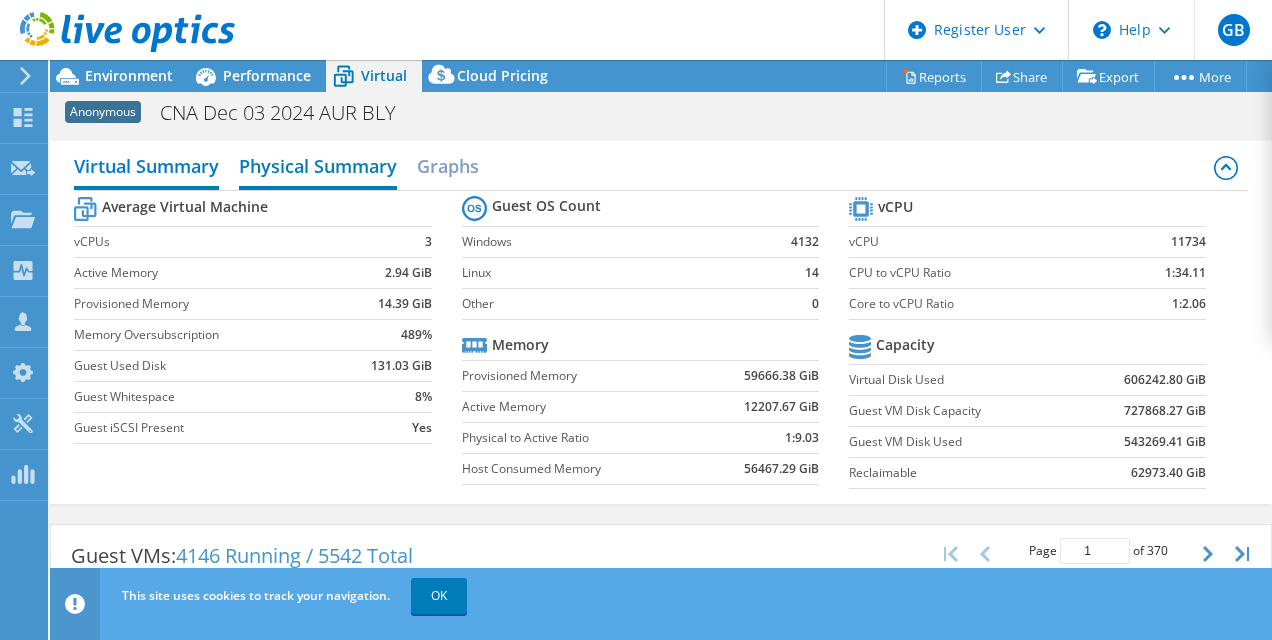 click on "Physical Summary" at bounding box center (318, 168) 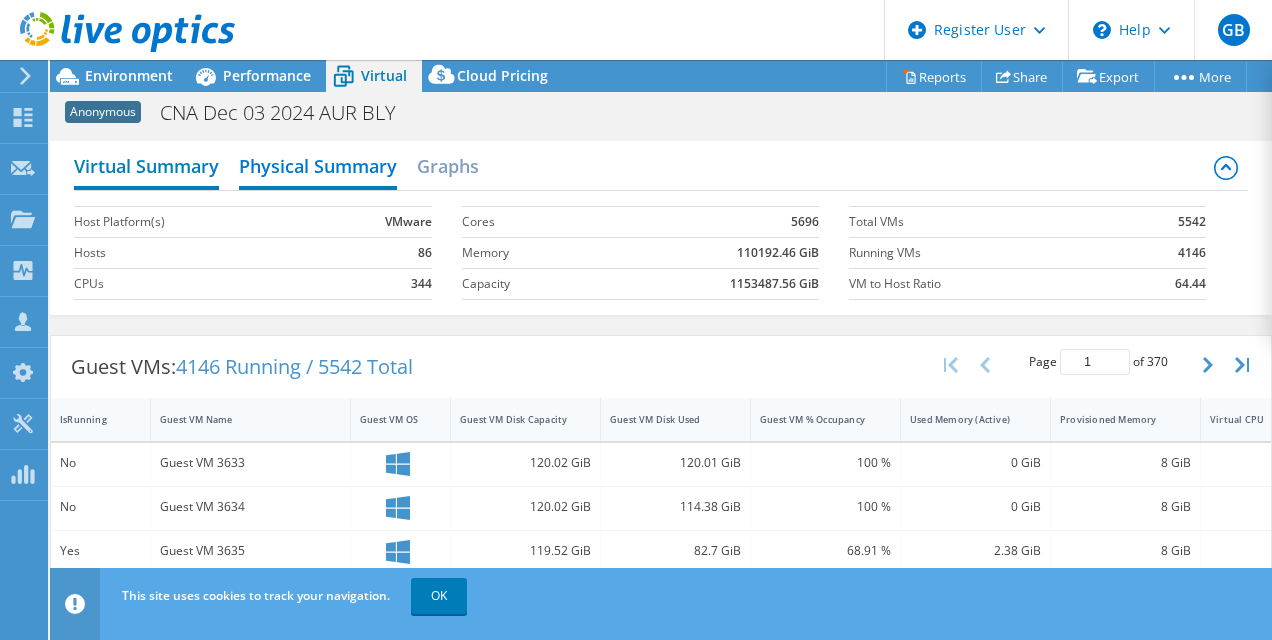 click on "Virtual Summary" at bounding box center (146, 168) 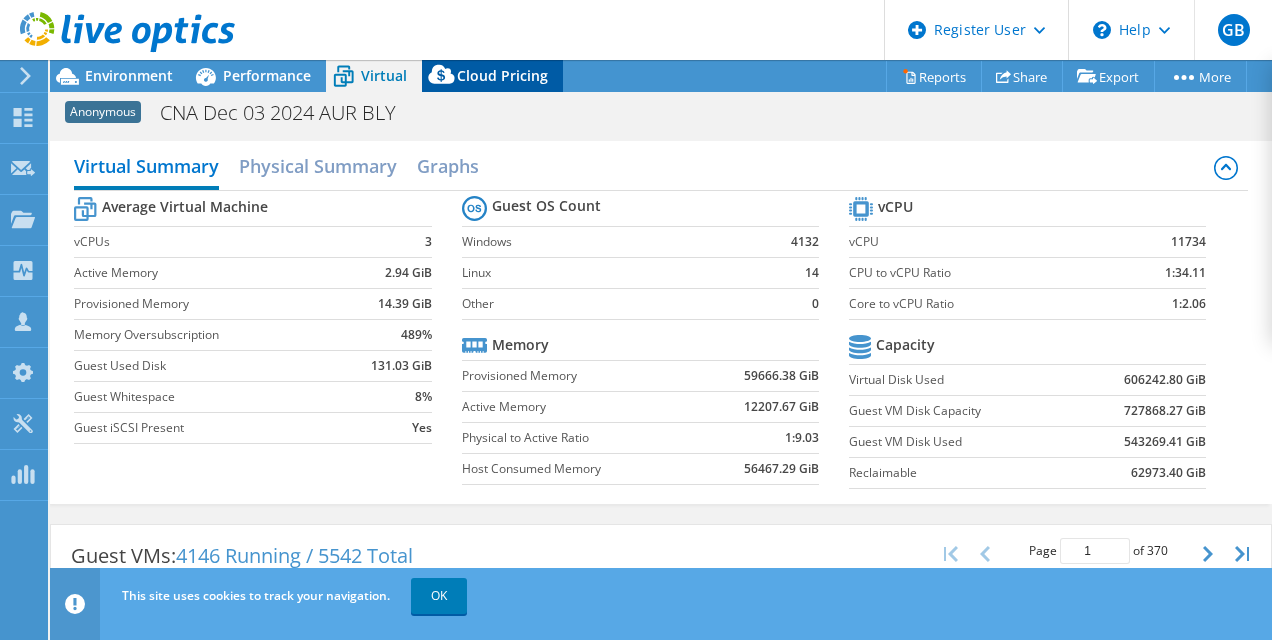 click on "Cloud Pricing" at bounding box center [502, 75] 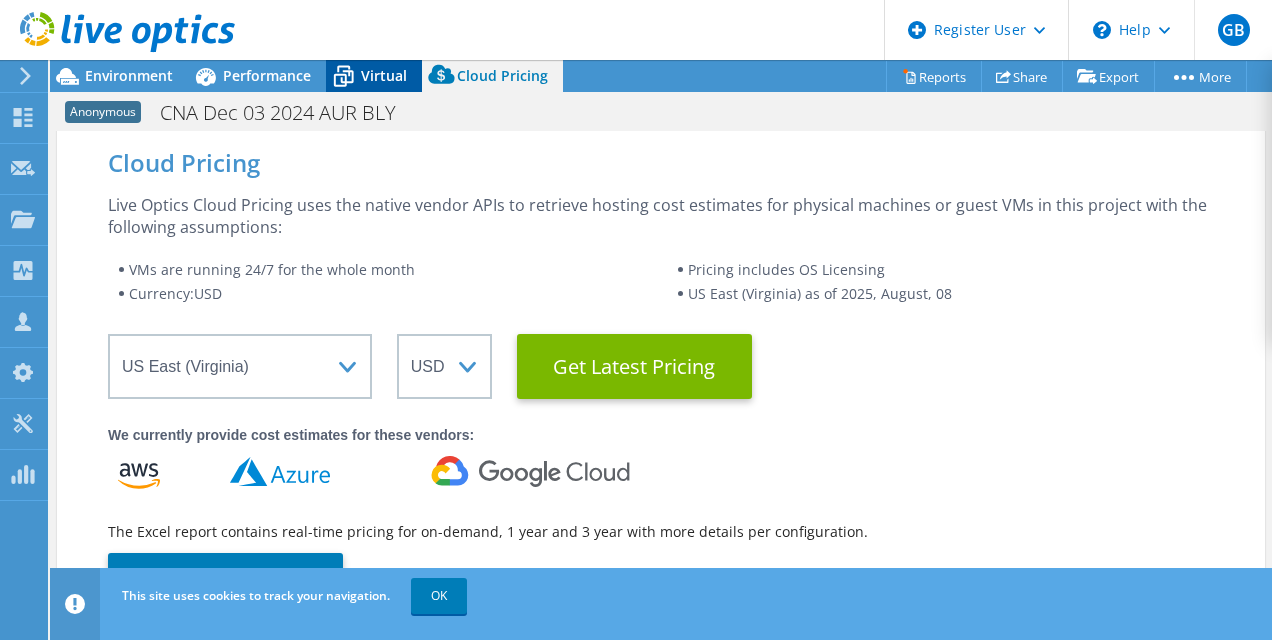 click on "Virtual" at bounding box center [374, 76] 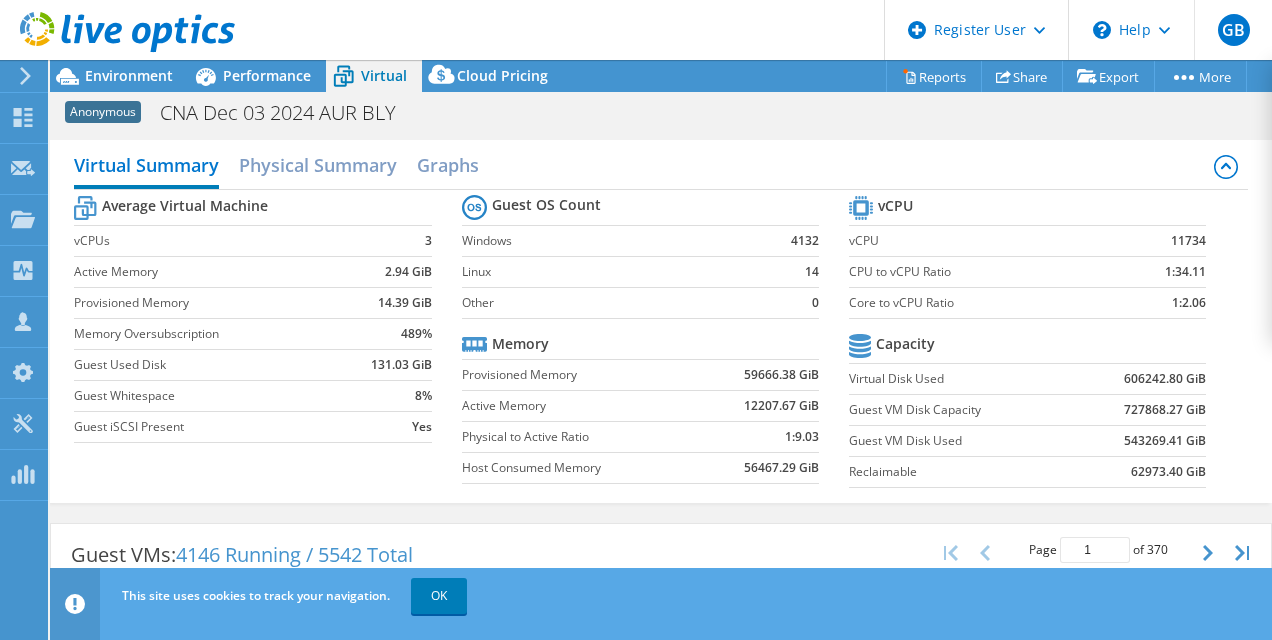 scroll, scrollTop: 0, scrollLeft: 0, axis: both 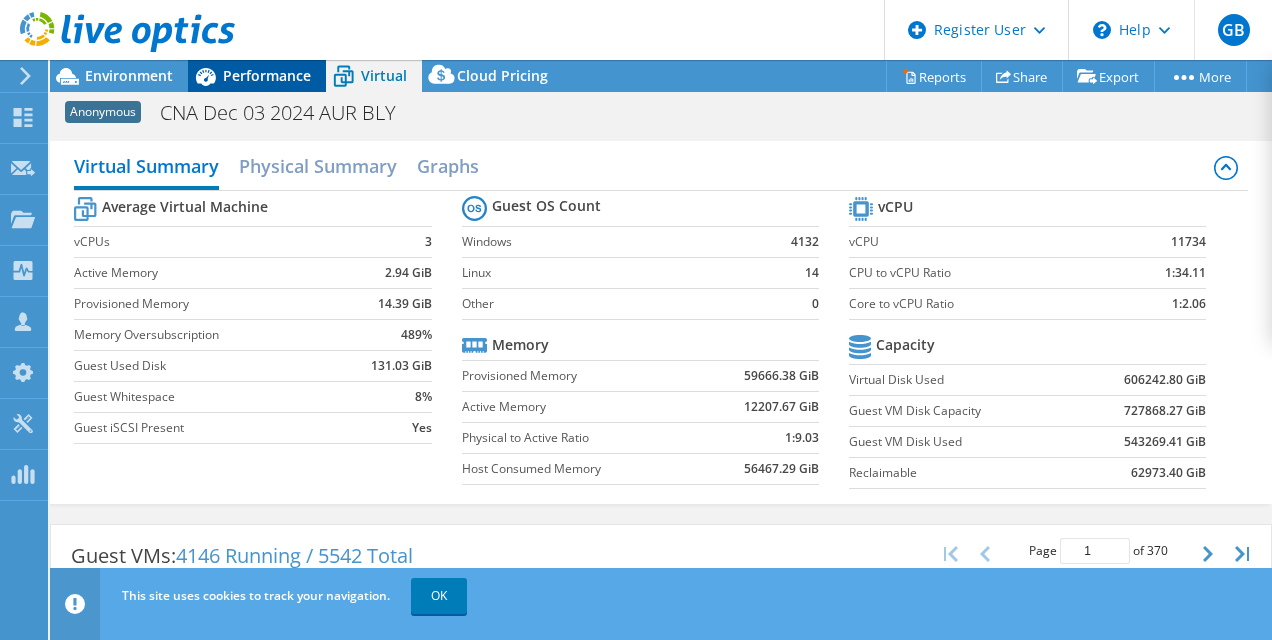 click on "Performance" at bounding box center (267, 75) 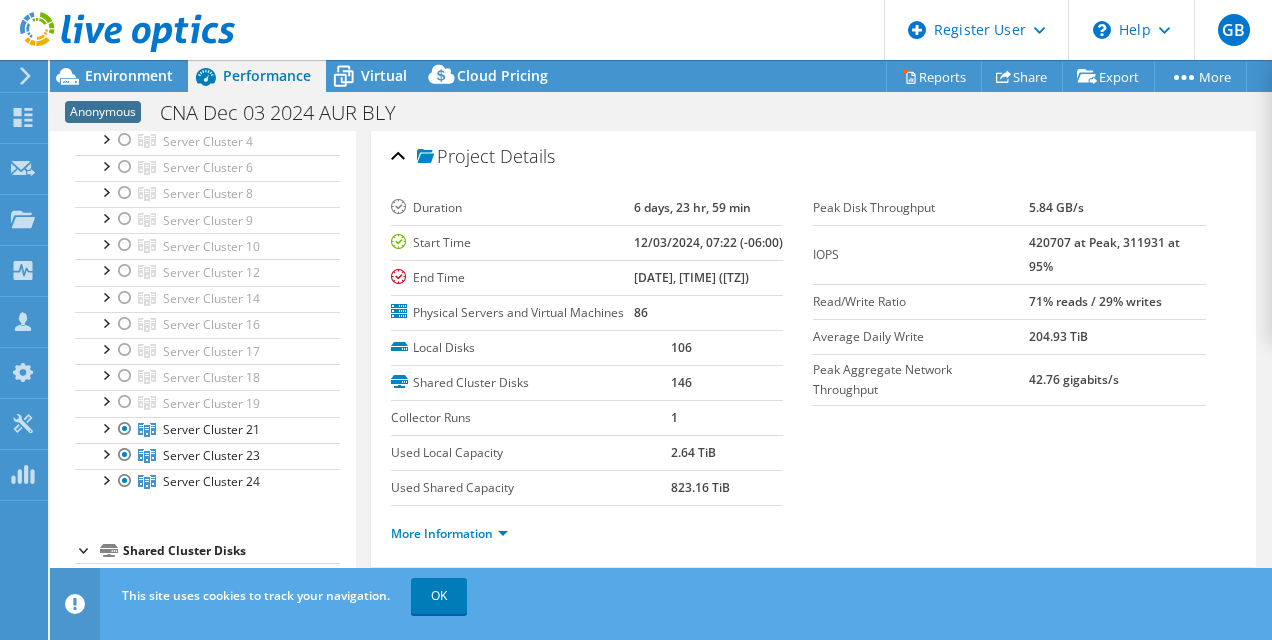 scroll, scrollTop: 222, scrollLeft: 0, axis: vertical 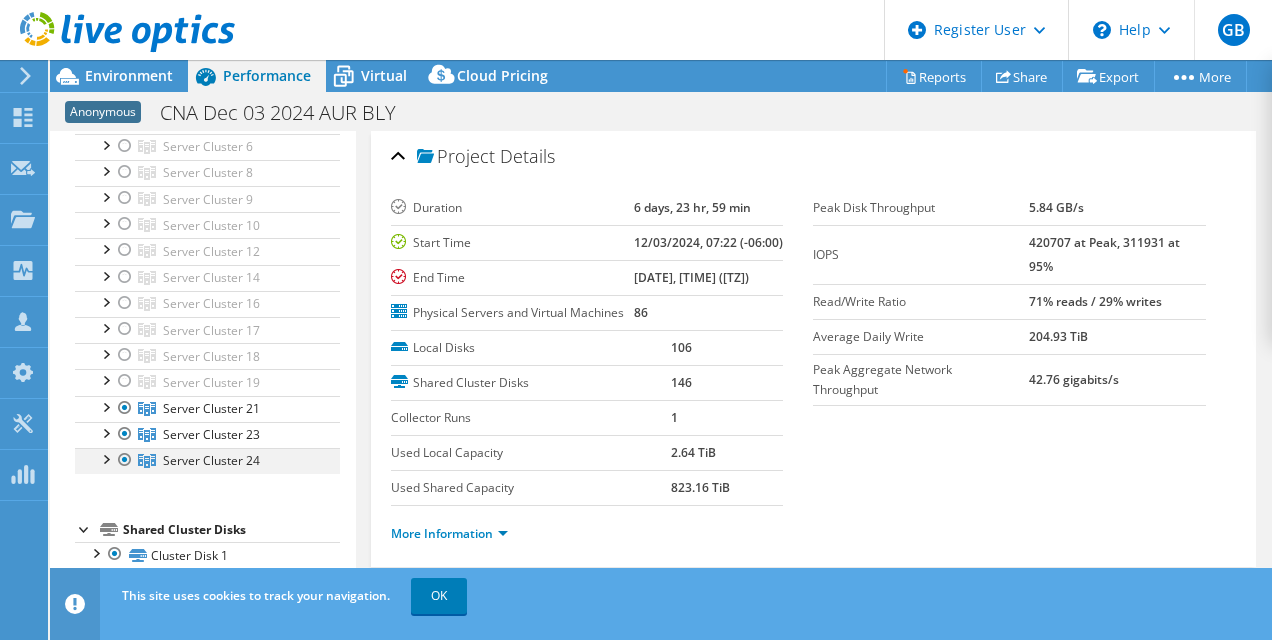 click at bounding box center [105, 458] 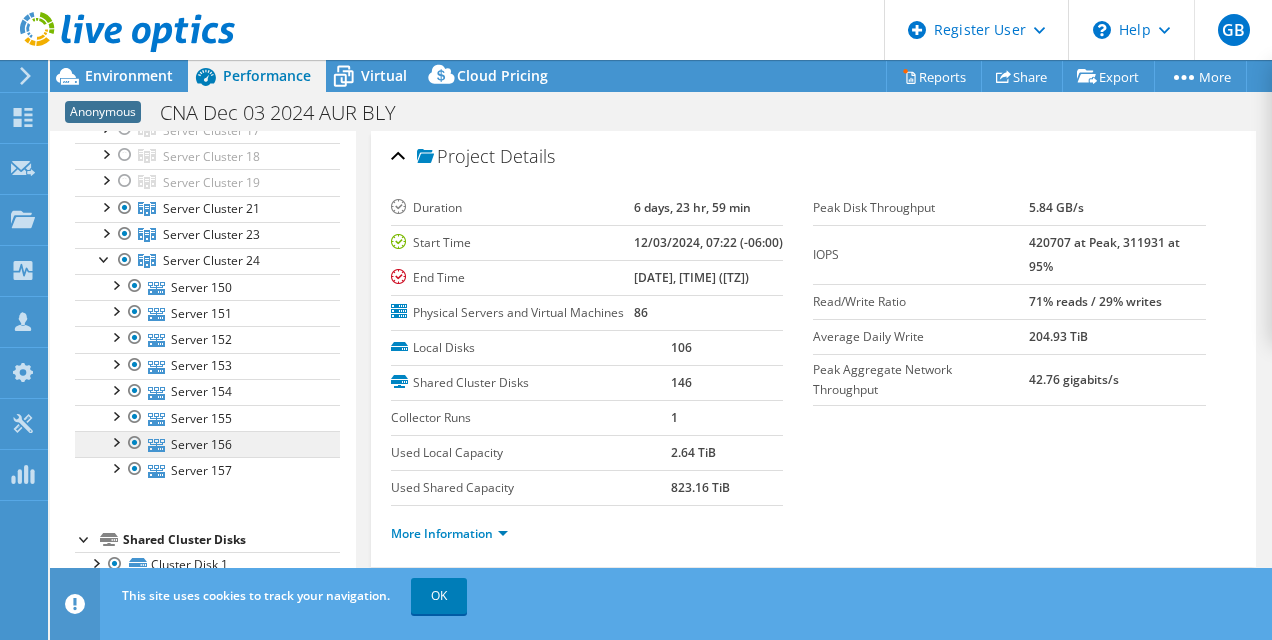 scroll, scrollTop: 322, scrollLeft: 0, axis: vertical 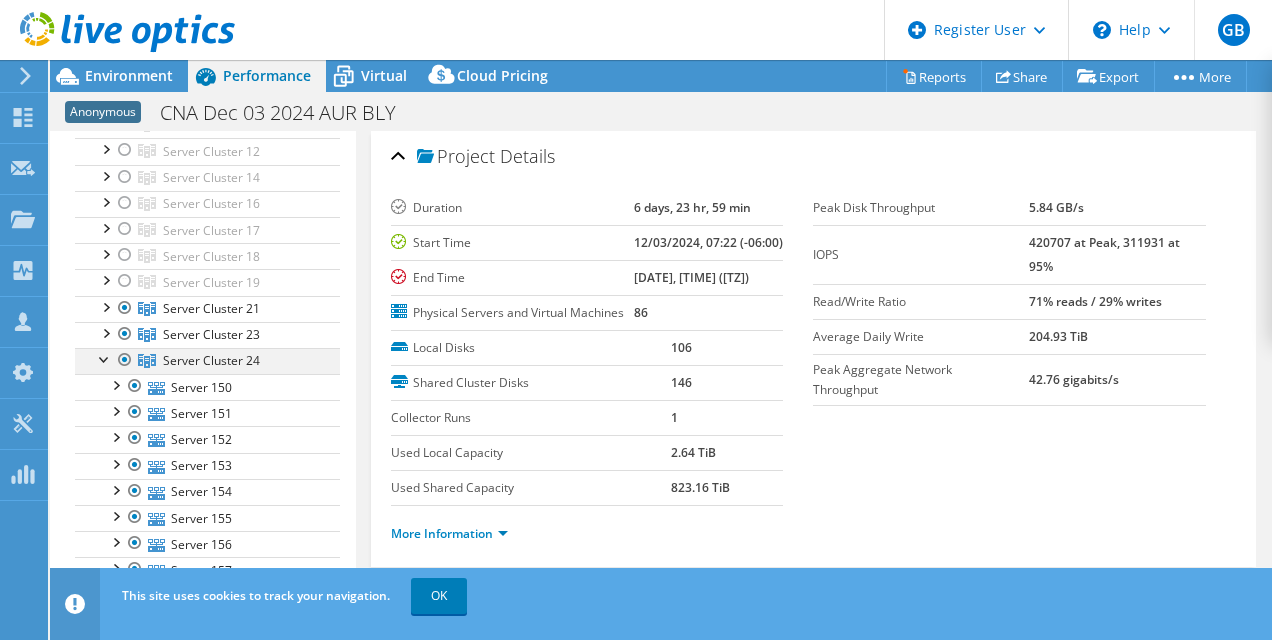 click at bounding box center (105, 358) 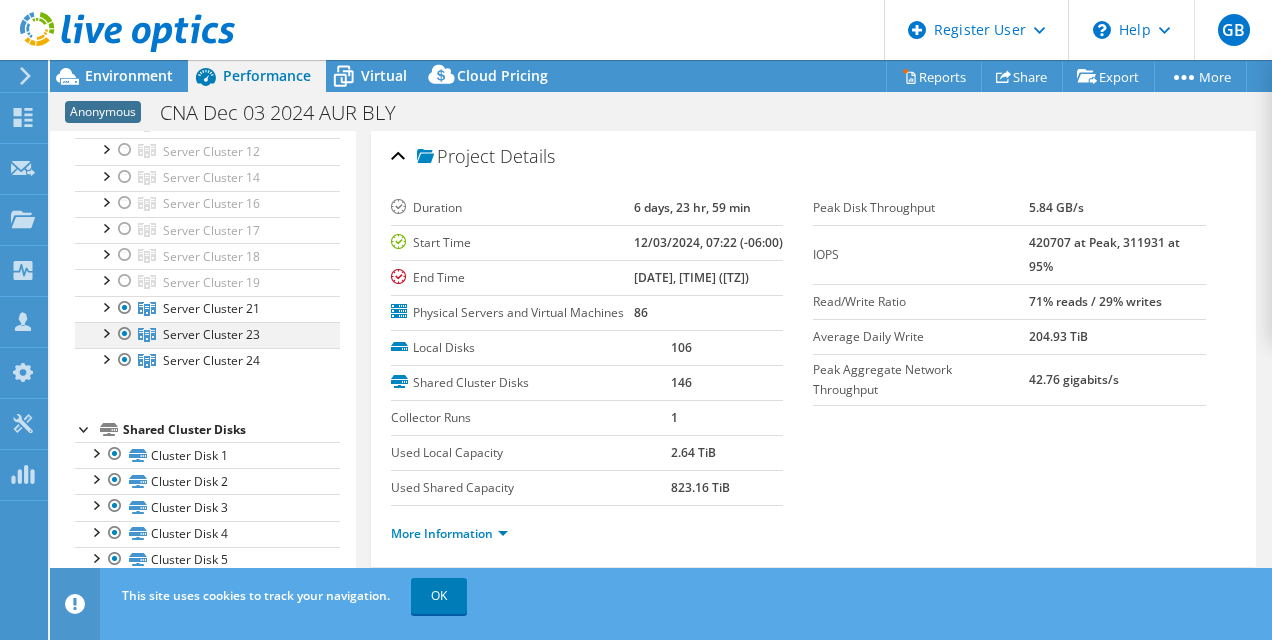 click at bounding box center [105, 332] 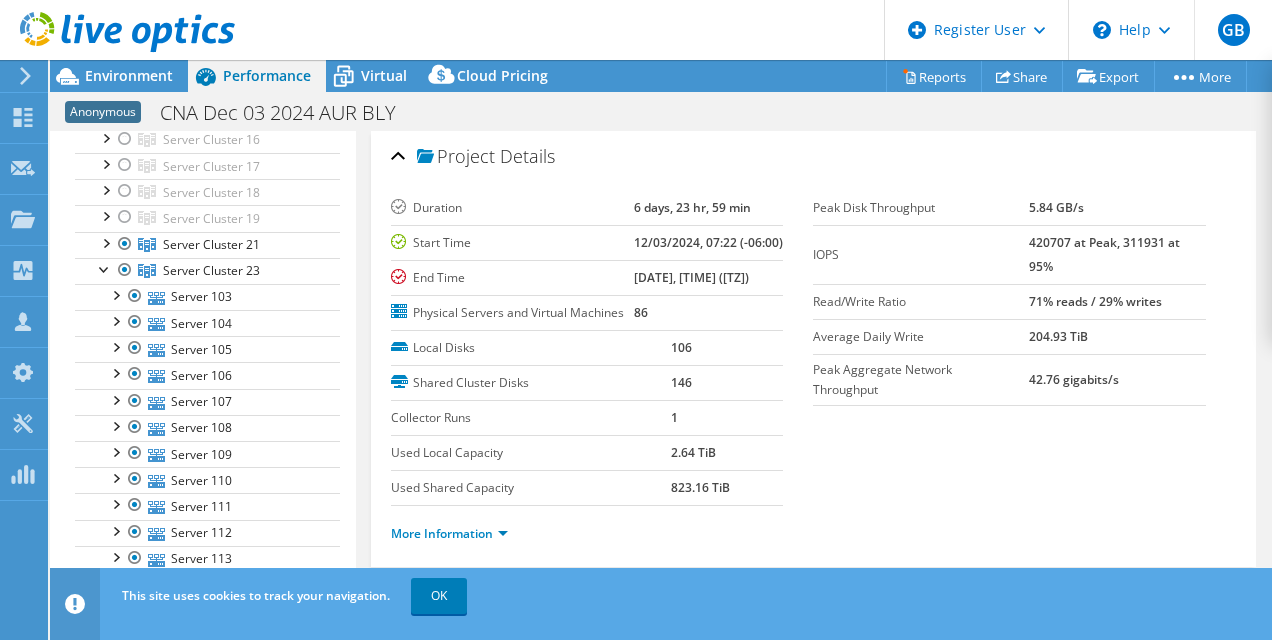 scroll, scrollTop: 322, scrollLeft: 0, axis: vertical 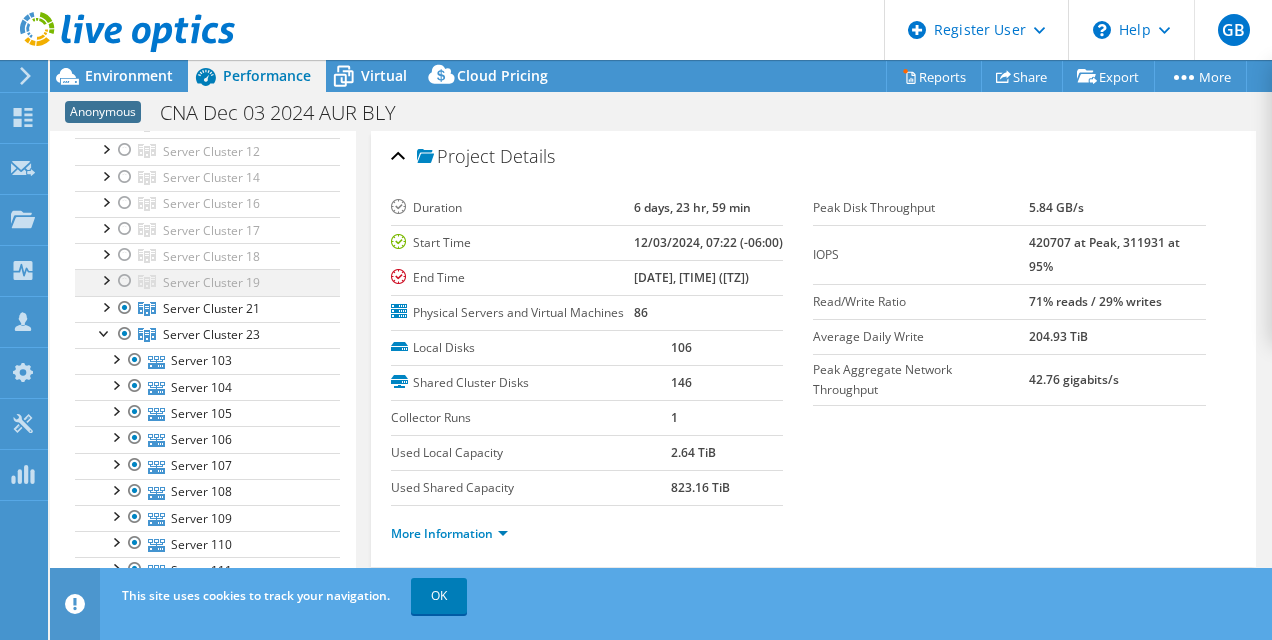 click at bounding box center [105, 279] 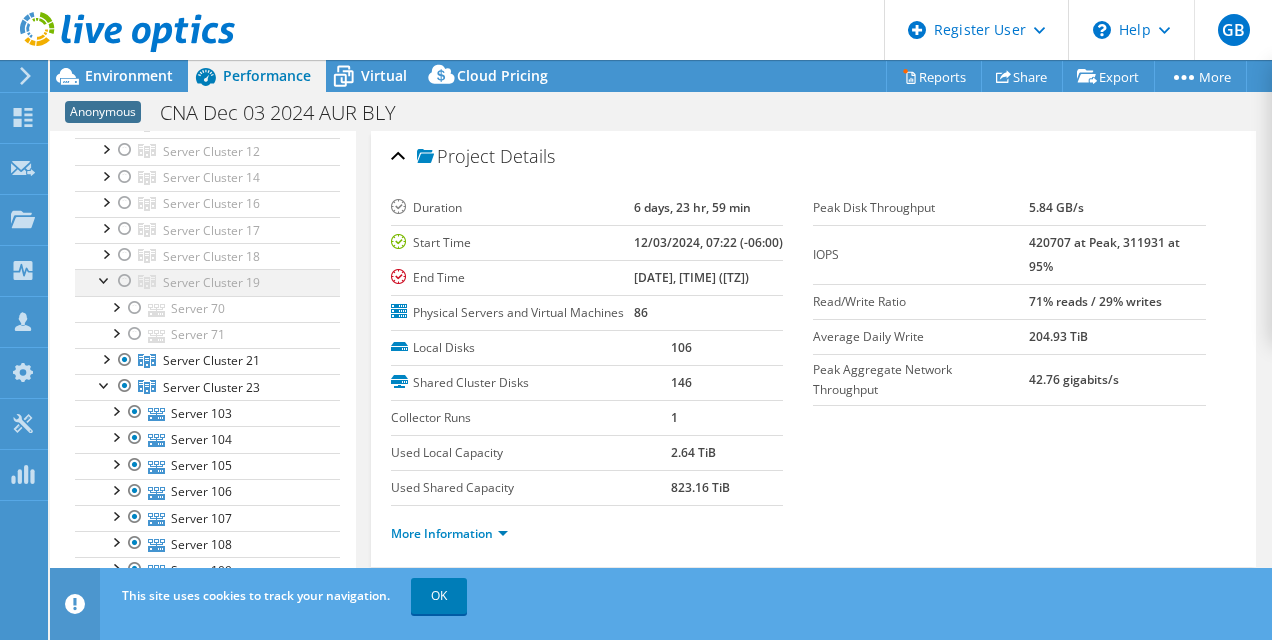 click at bounding box center [105, 279] 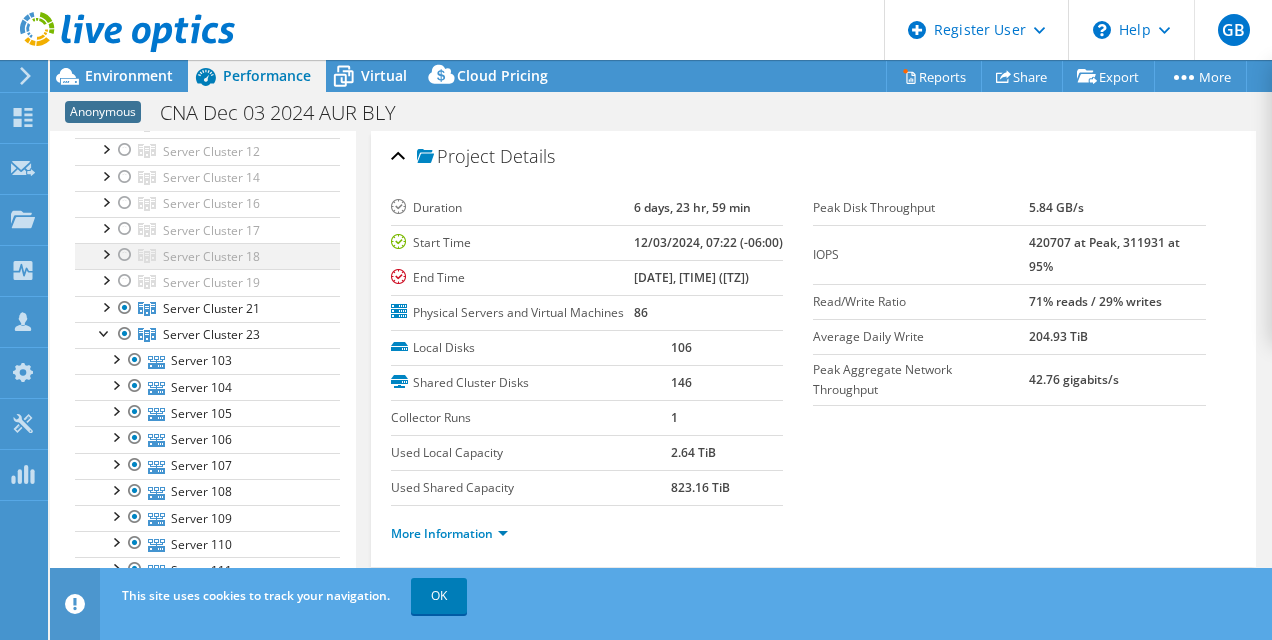 click at bounding box center (105, 253) 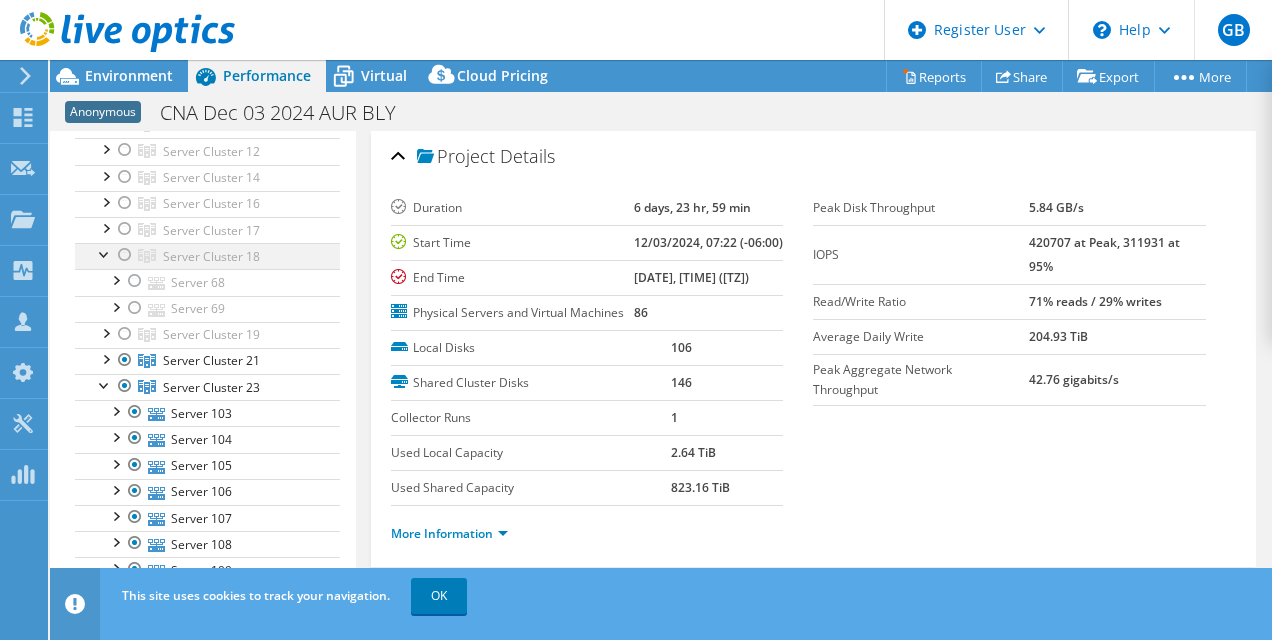 click at bounding box center (105, 253) 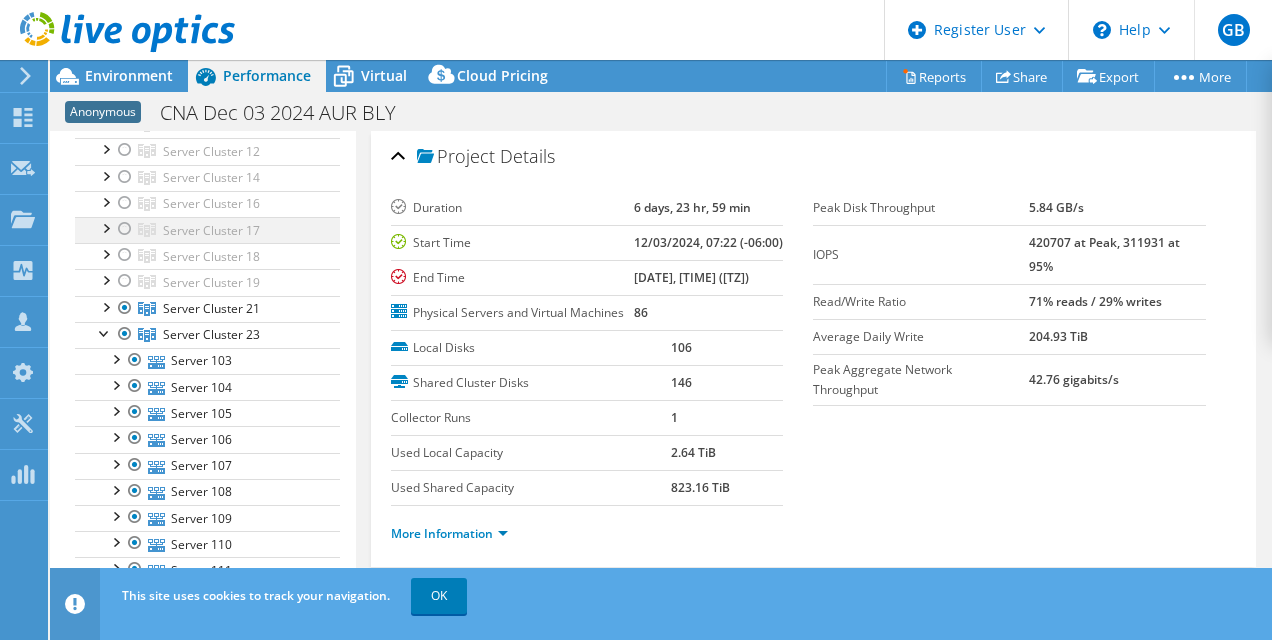 click at bounding box center [105, 227] 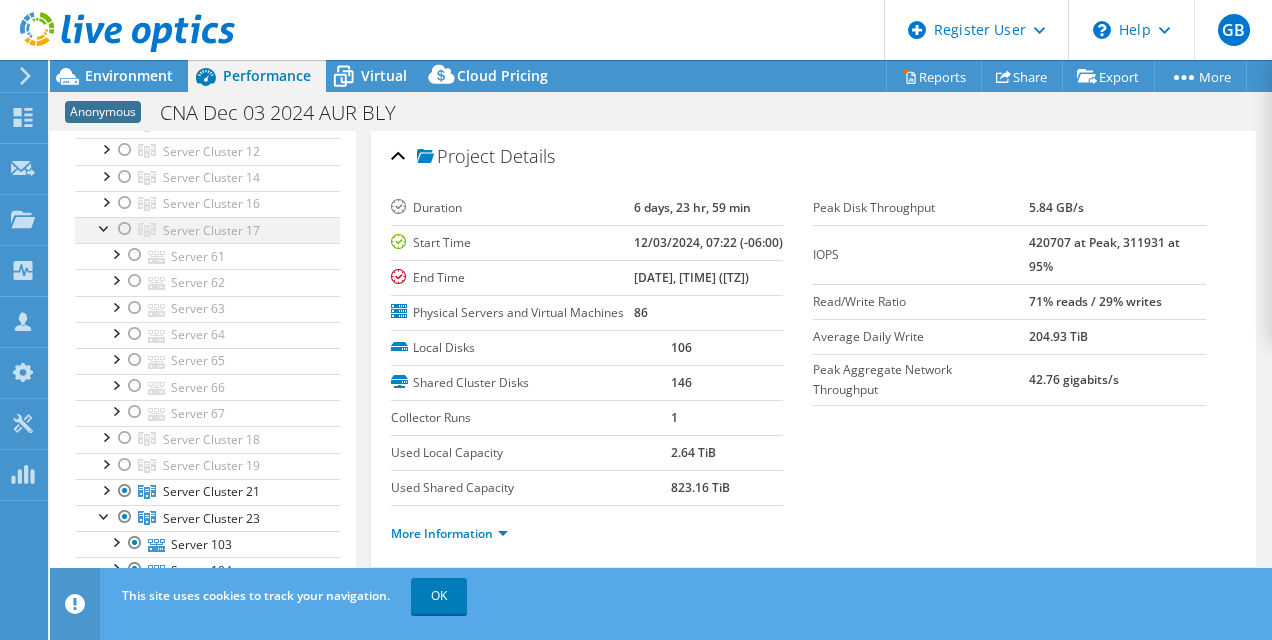 click at bounding box center [105, 227] 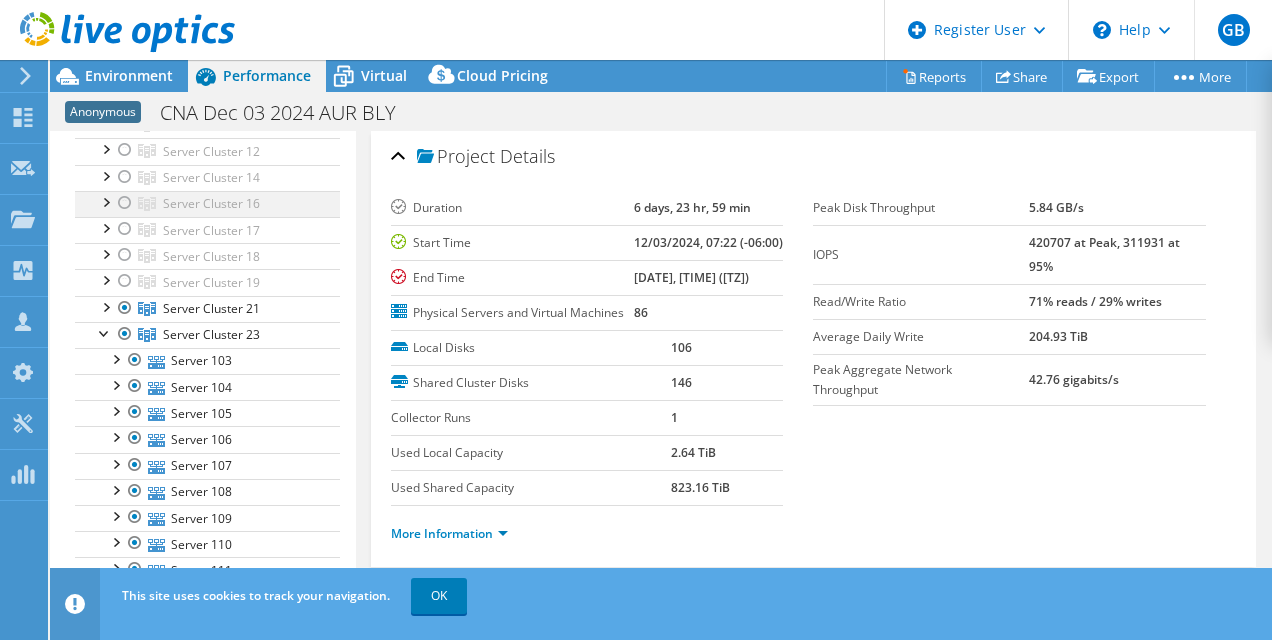click at bounding box center (105, 201) 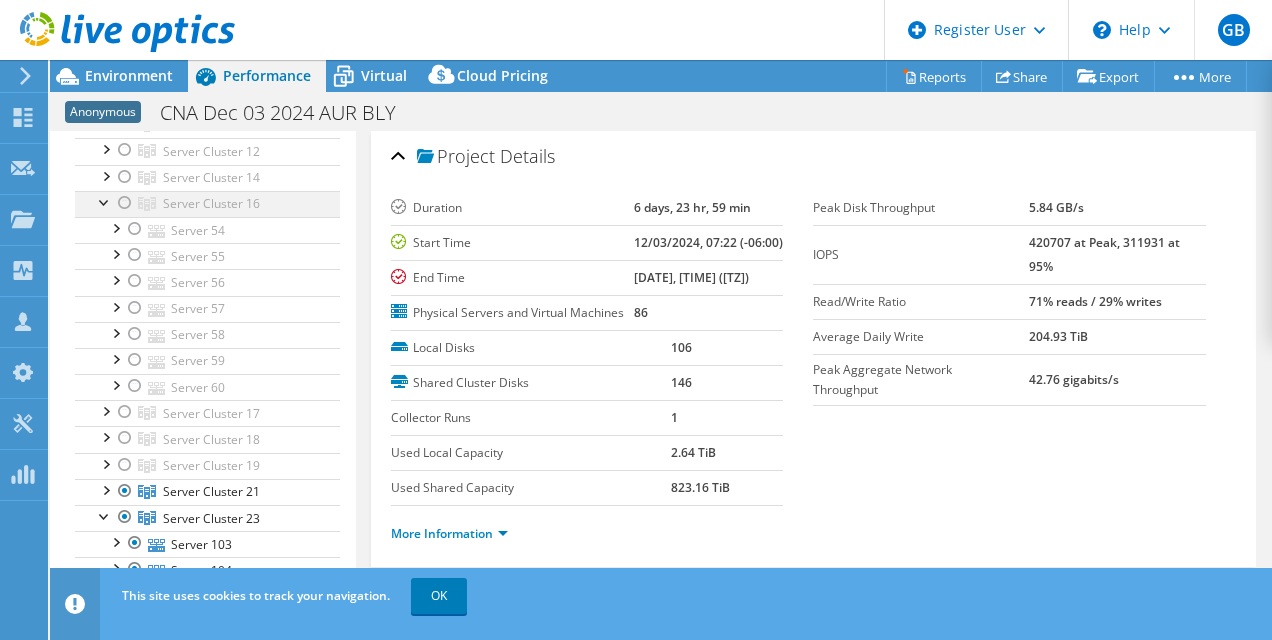 click at bounding box center [105, 201] 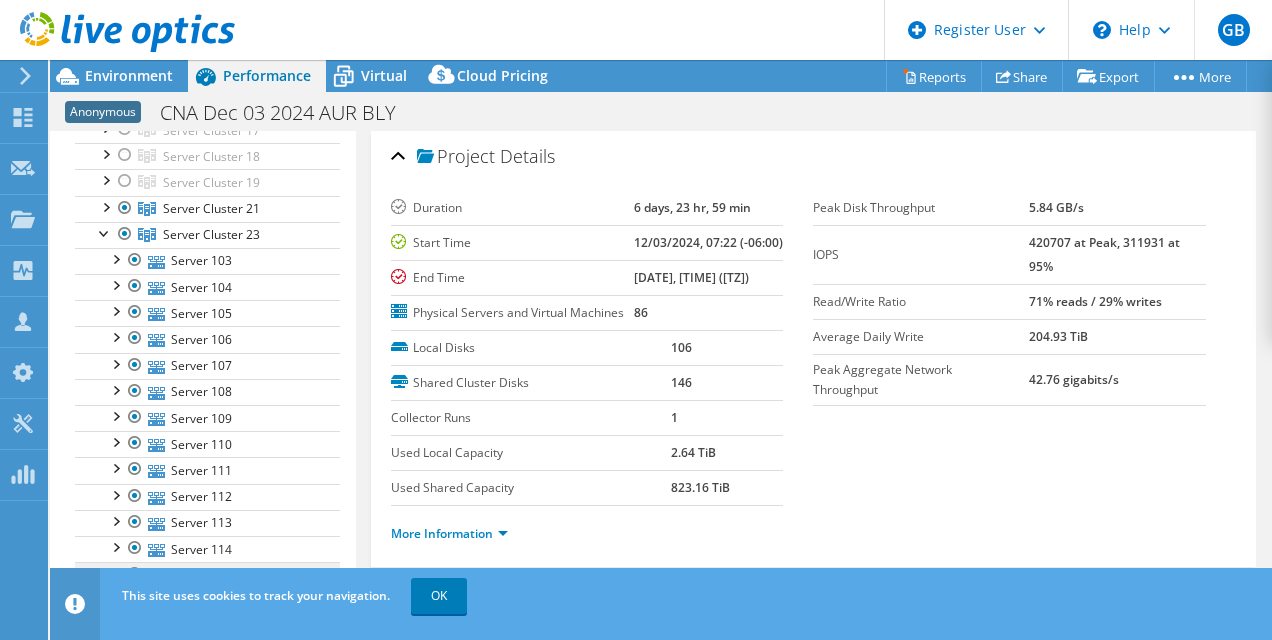 scroll, scrollTop: 322, scrollLeft: 0, axis: vertical 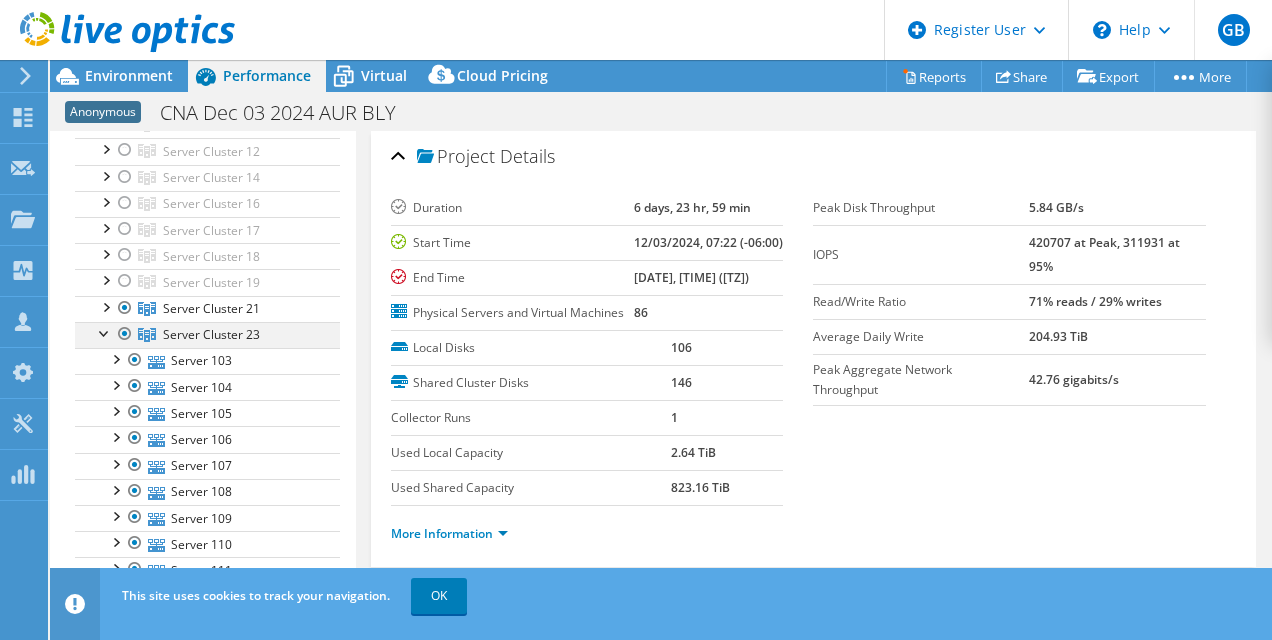 click at bounding box center (105, 332) 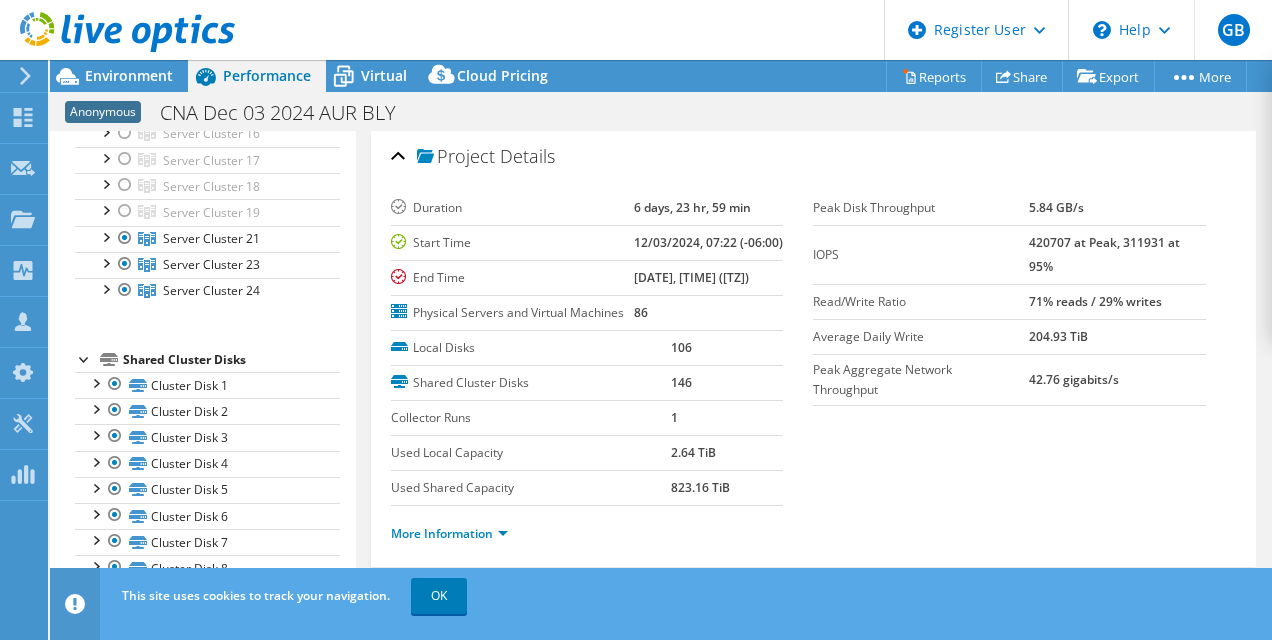 scroll, scrollTop: 400, scrollLeft: 0, axis: vertical 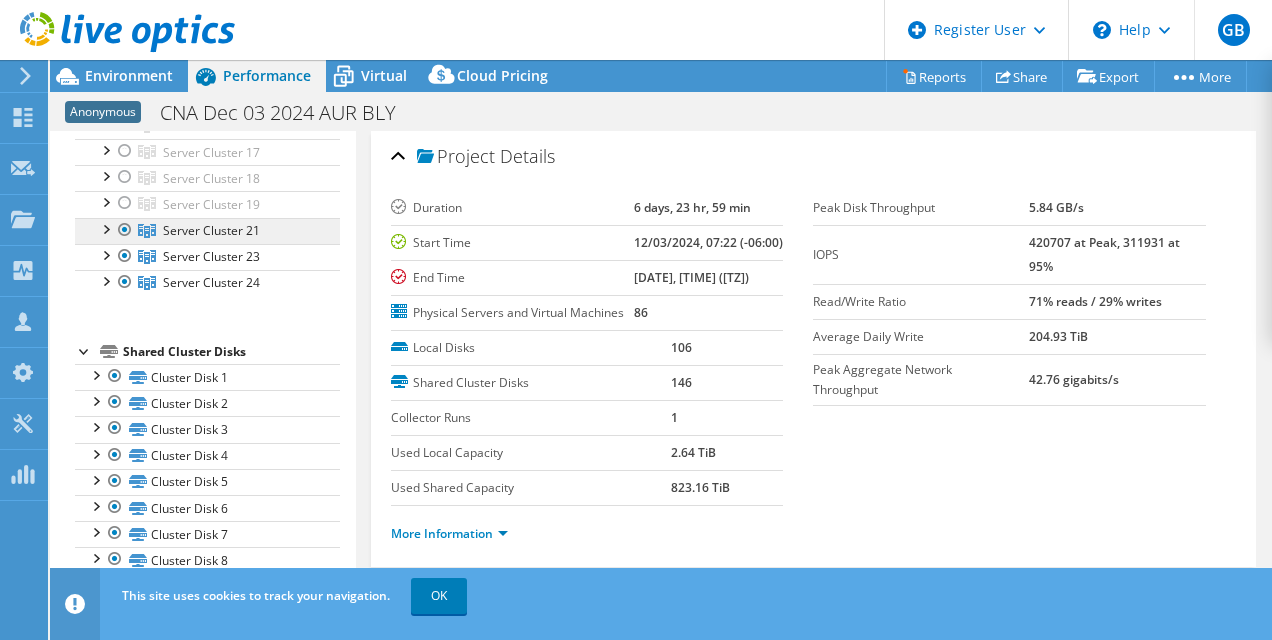 click on "Server Cluster 21" at bounding box center [208, -110] 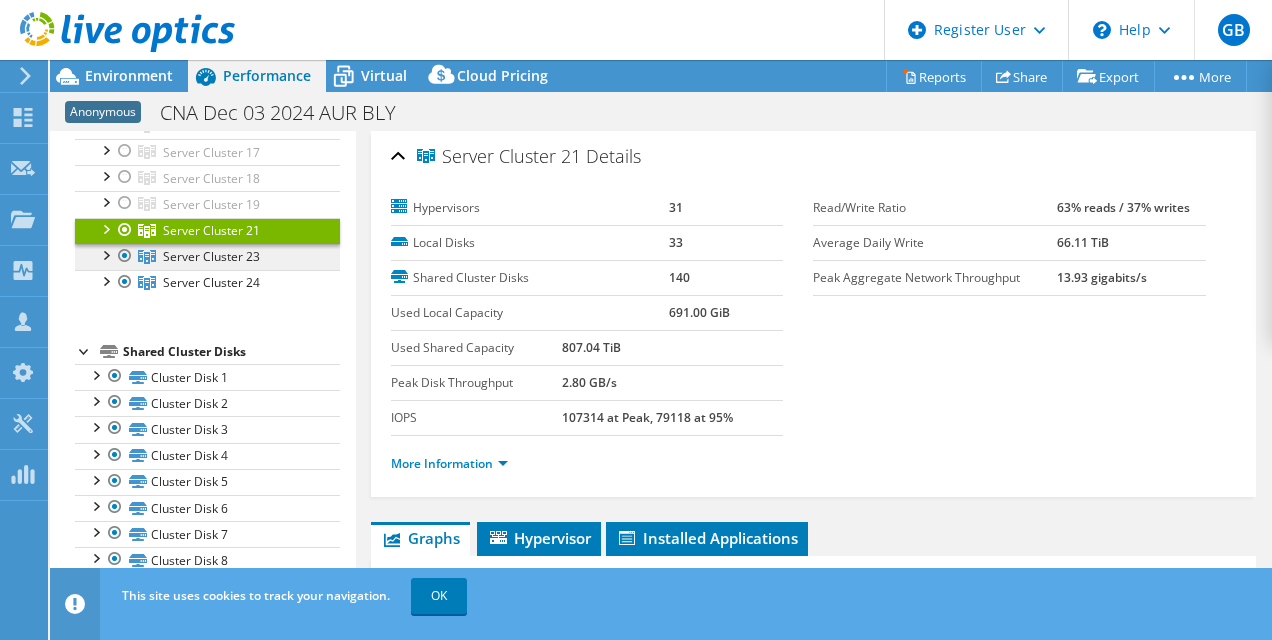 click on "Server Cluster 23" at bounding box center [208, -110] 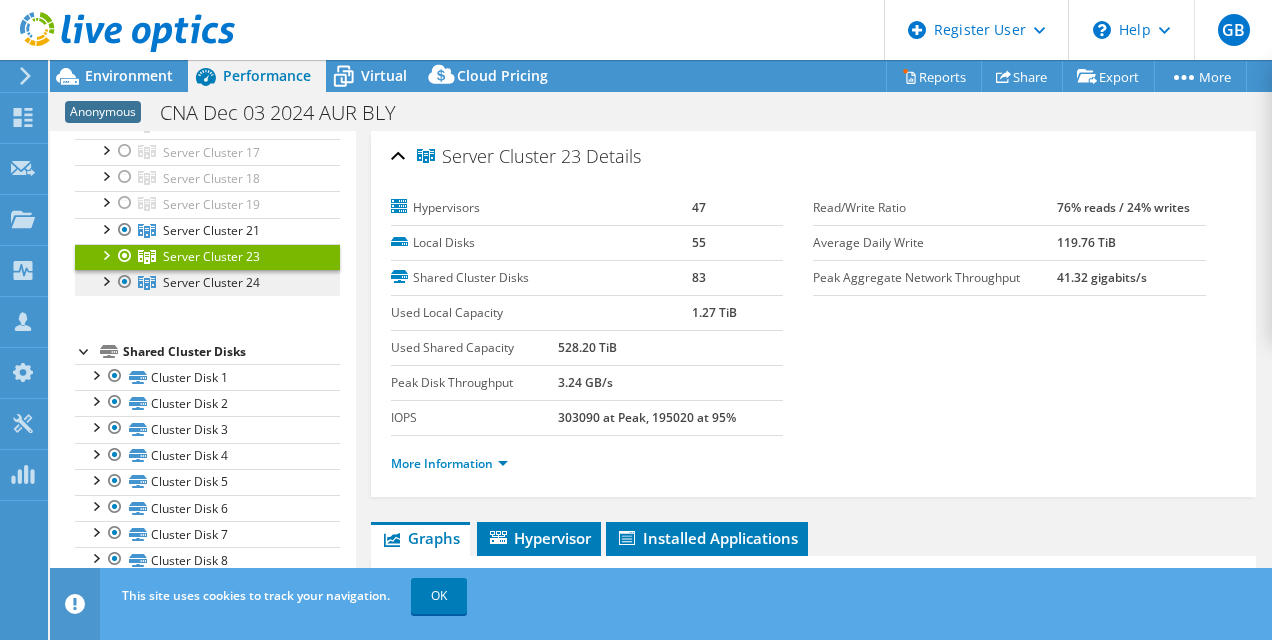 click on "Server Cluster 24" at bounding box center [208, -110] 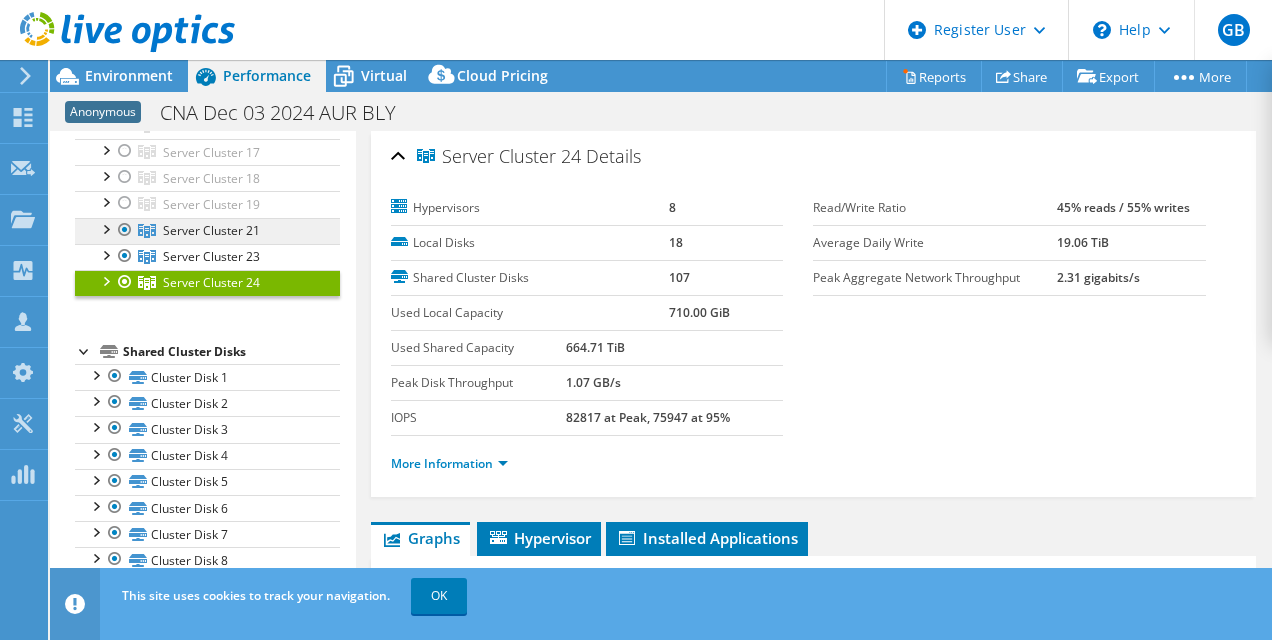 click on "Server Cluster 21" at bounding box center [208, -110] 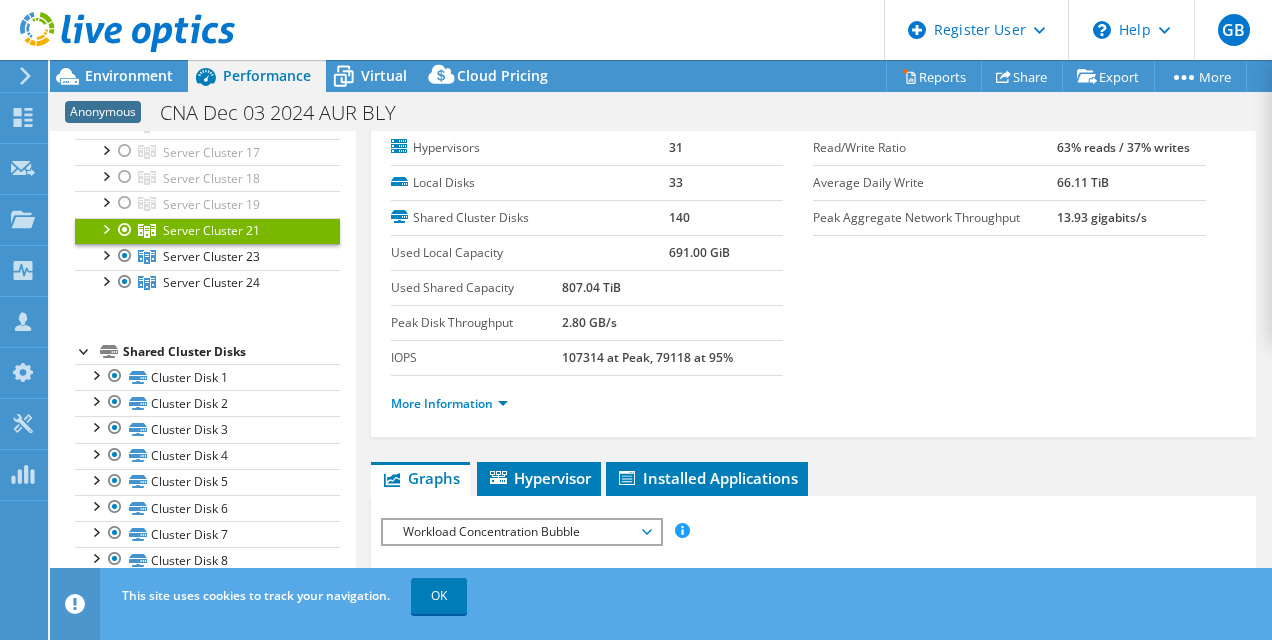 scroll, scrollTop: 0, scrollLeft: 0, axis: both 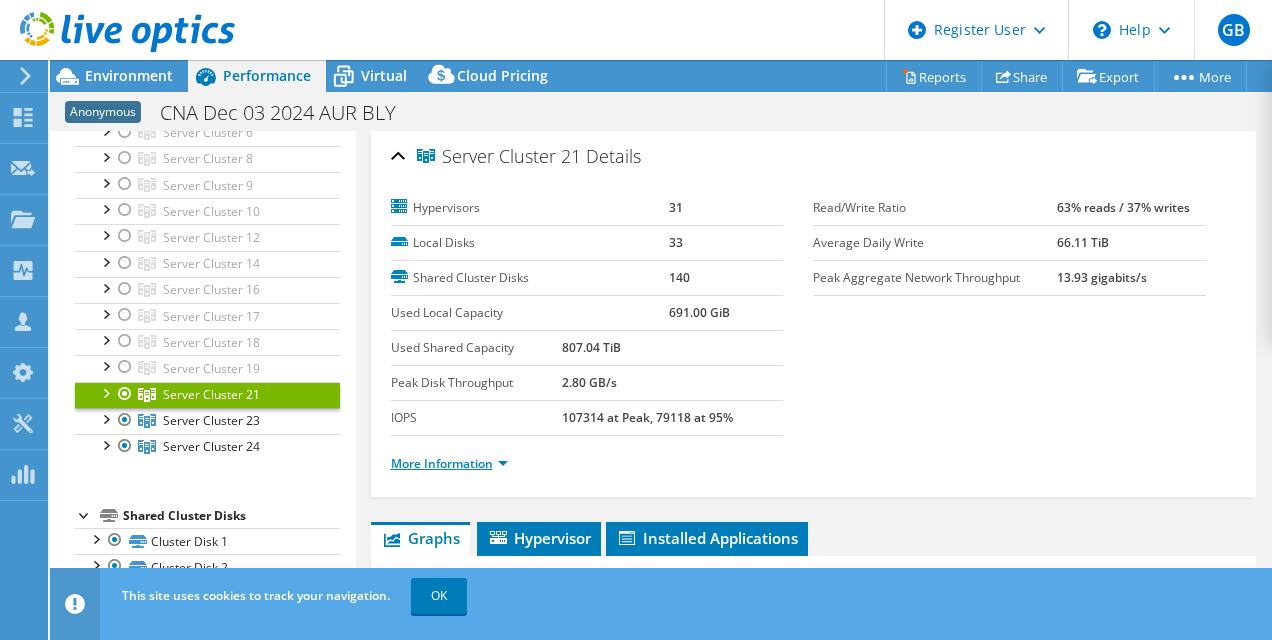 click on "More Information" at bounding box center [449, 463] 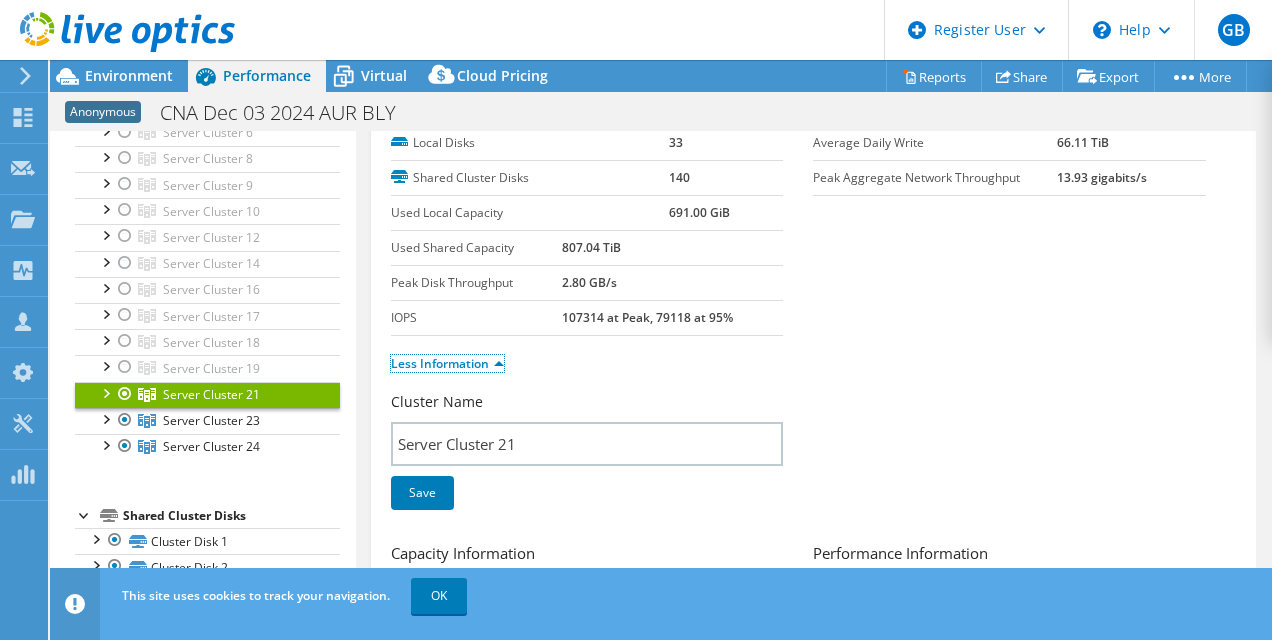 scroll, scrollTop: 0, scrollLeft: 0, axis: both 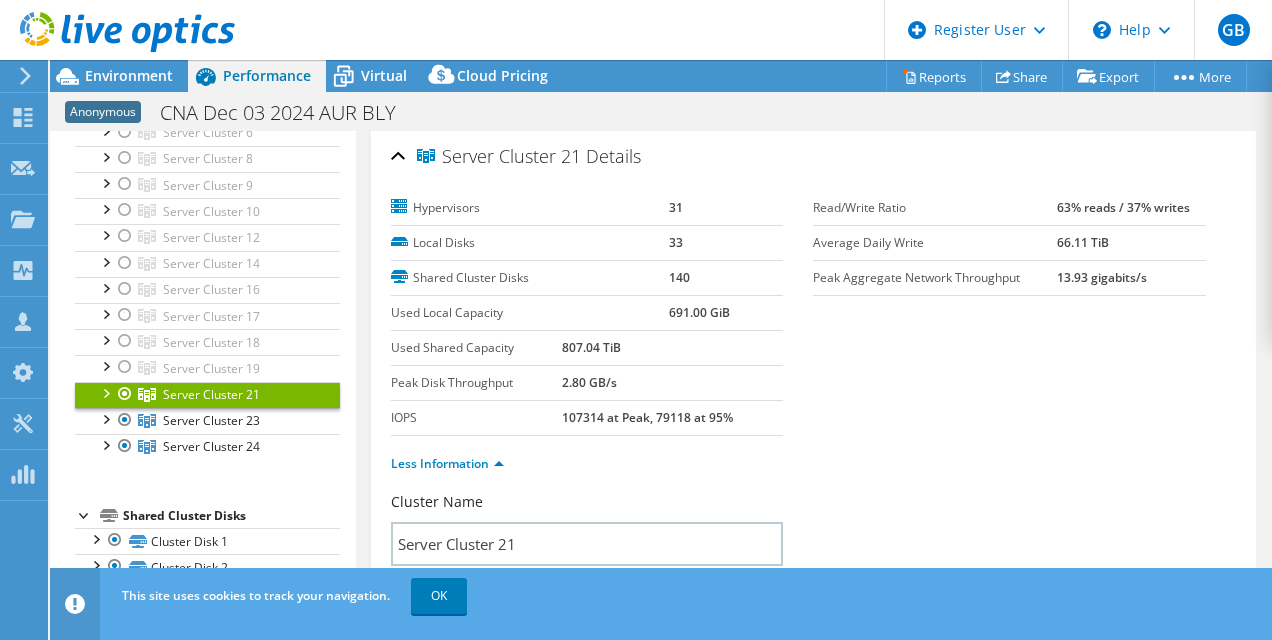 click at bounding box center (105, 392) 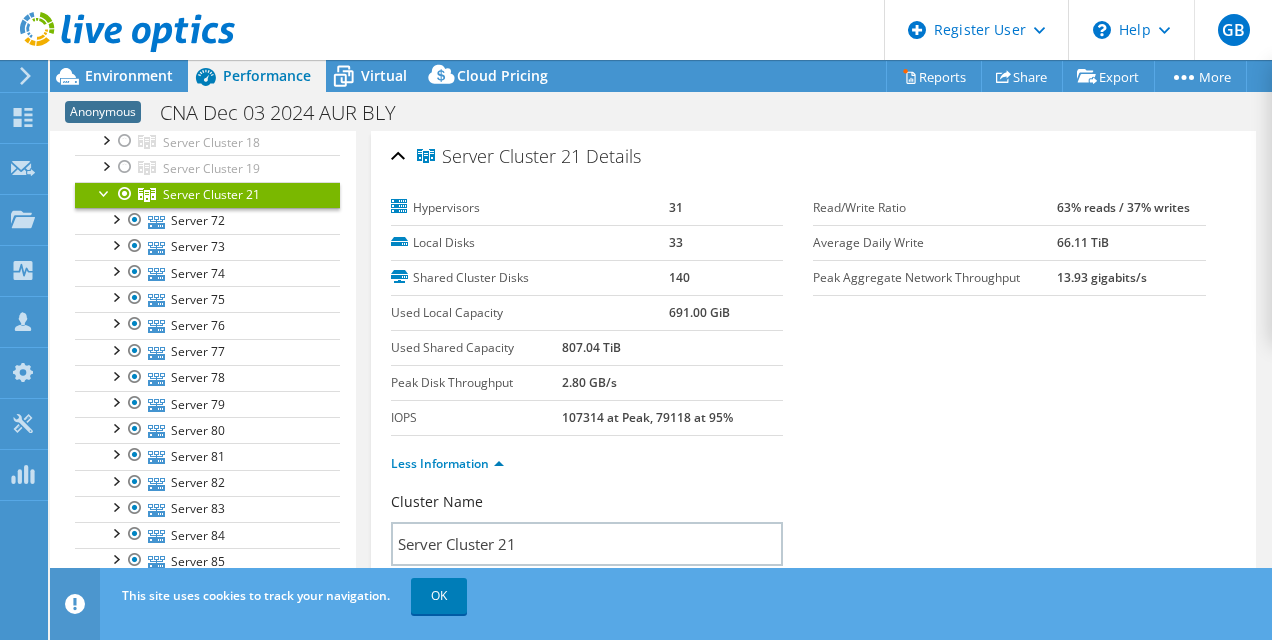 scroll, scrollTop: 336, scrollLeft: 0, axis: vertical 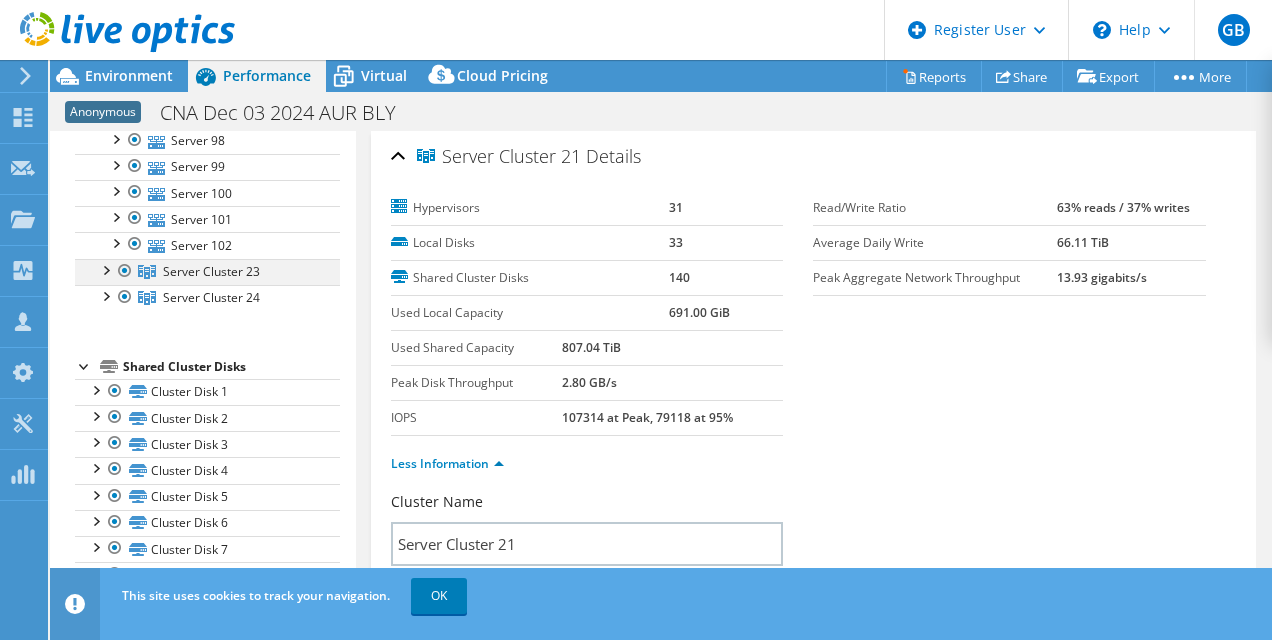 click at bounding box center (105, 269) 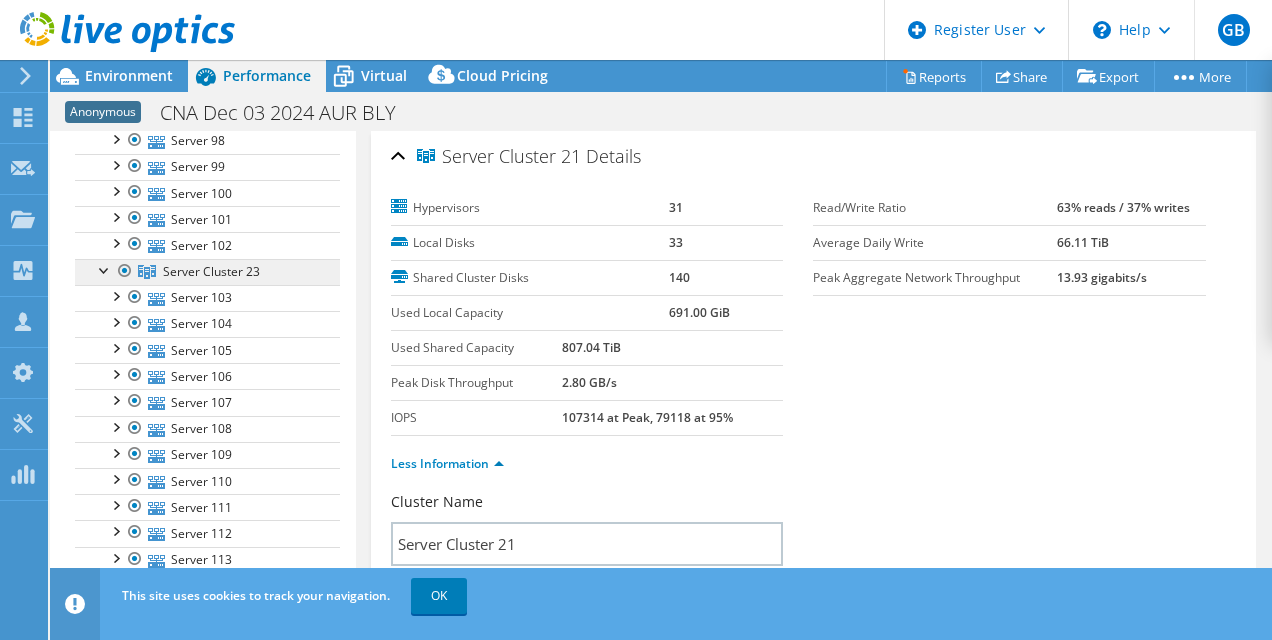 click on "Server Cluster 23" at bounding box center [208, -907] 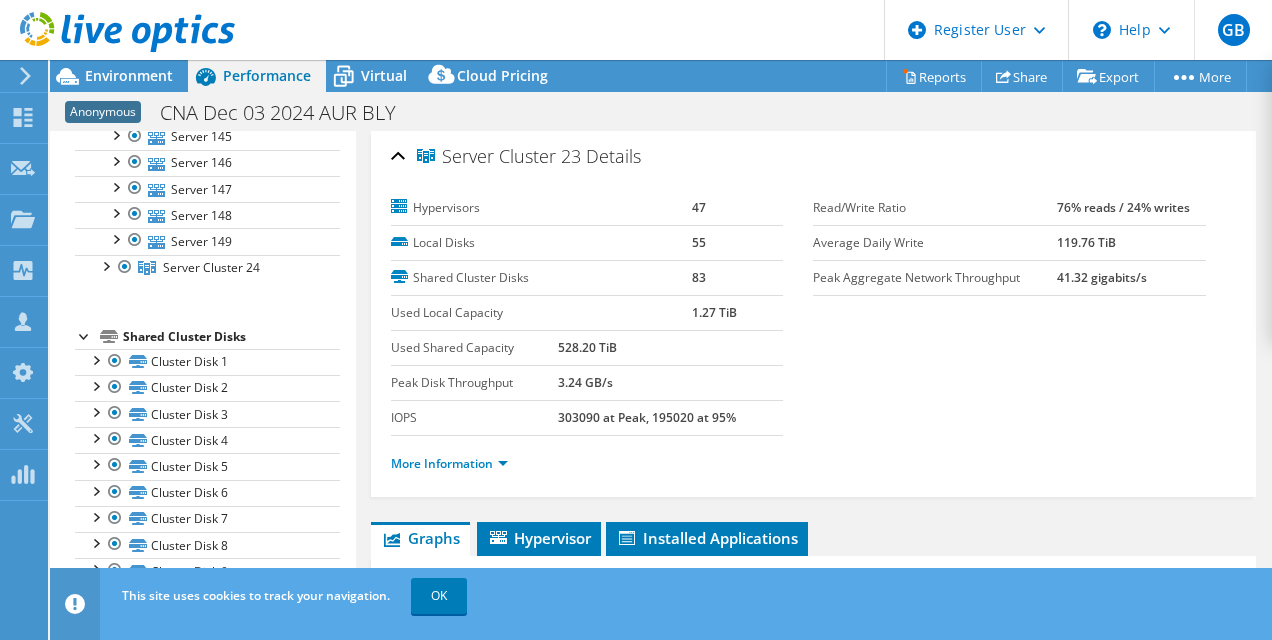 scroll, scrollTop: 2420, scrollLeft: 0, axis: vertical 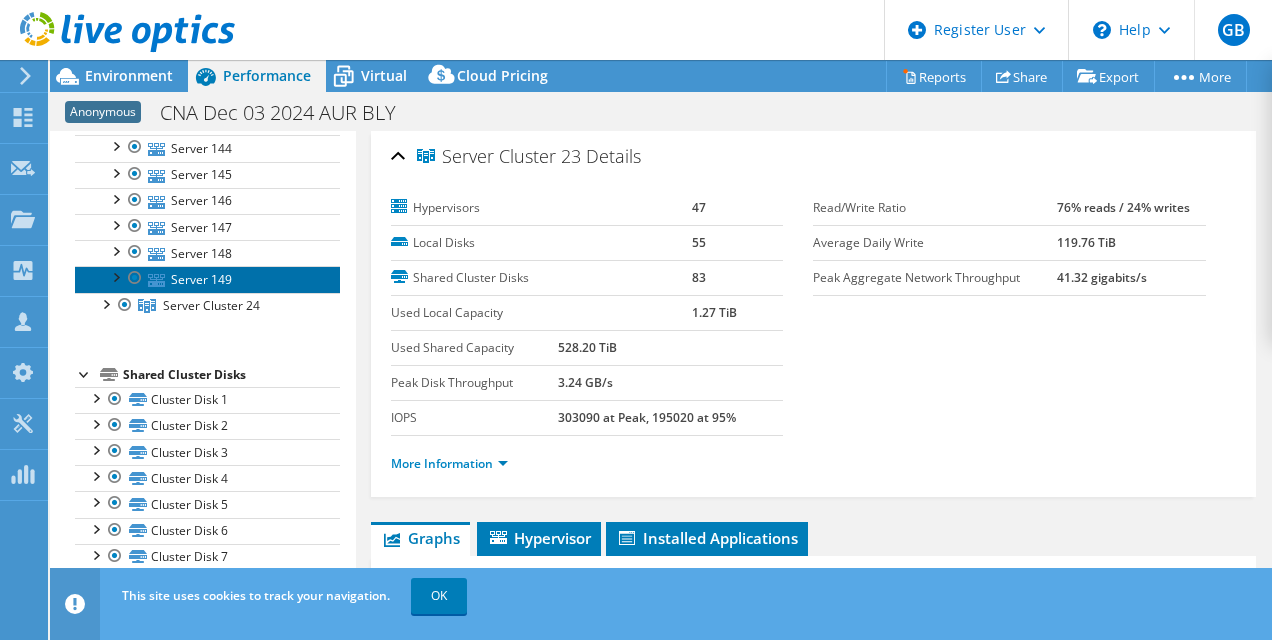 click on "Server 149" at bounding box center (207, 279) 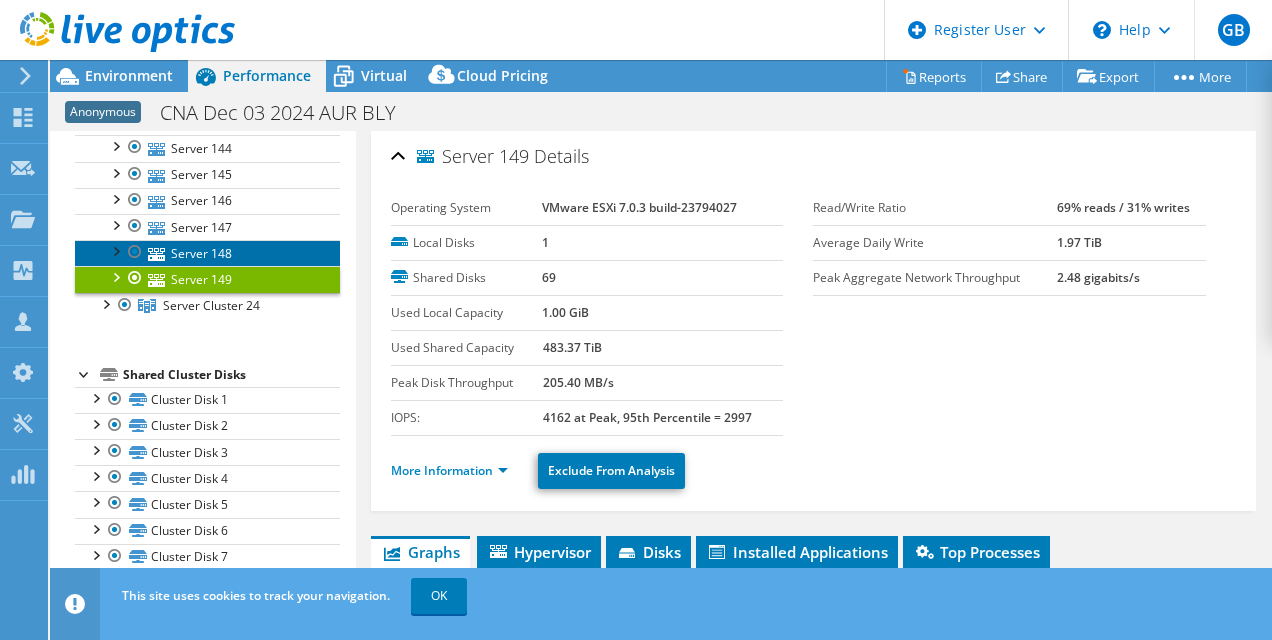 click on "Server 148" at bounding box center [207, 253] 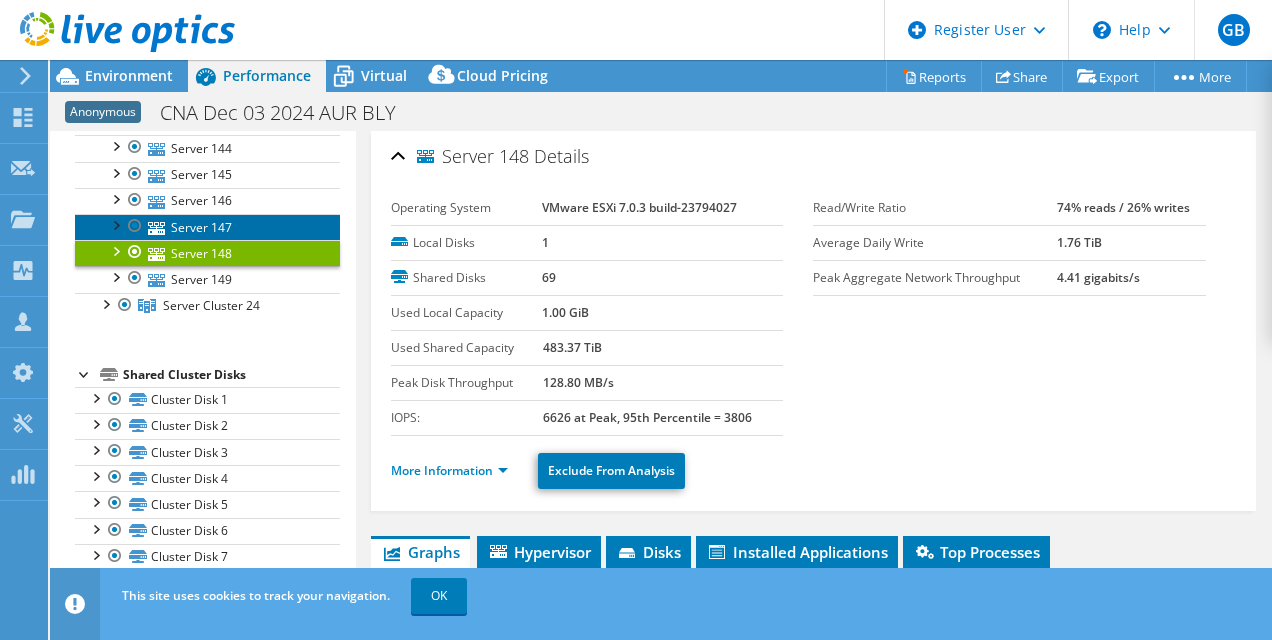 click on "Server 147" at bounding box center (207, 227) 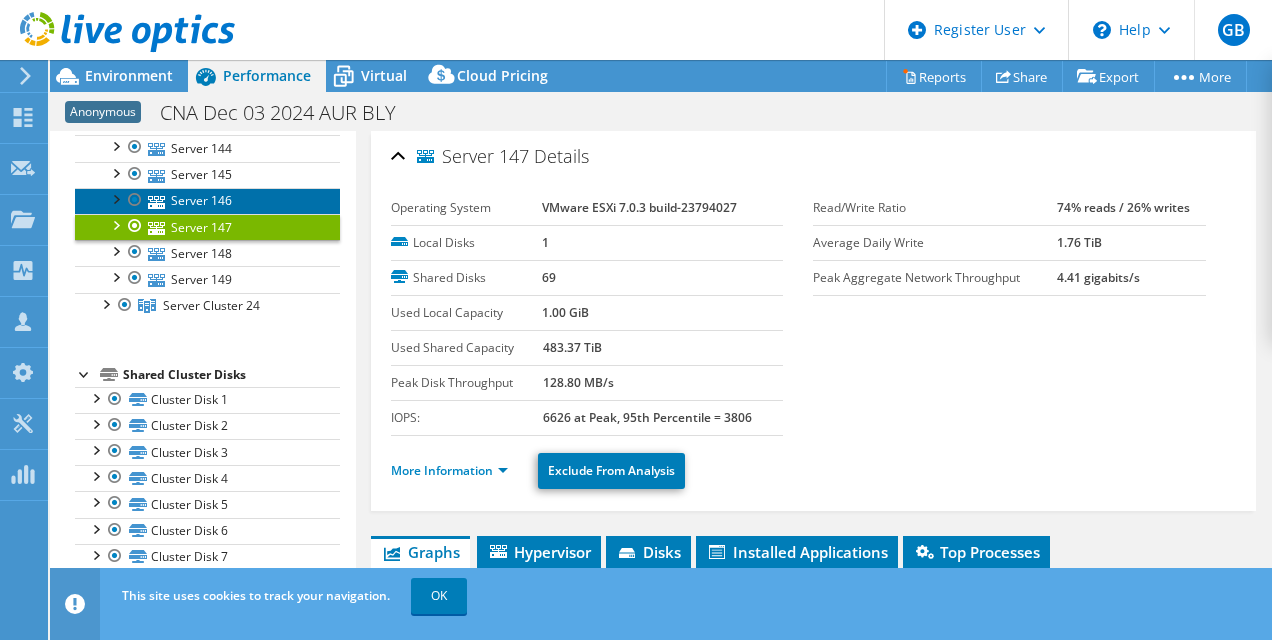 click on "Server 146" at bounding box center [207, 201] 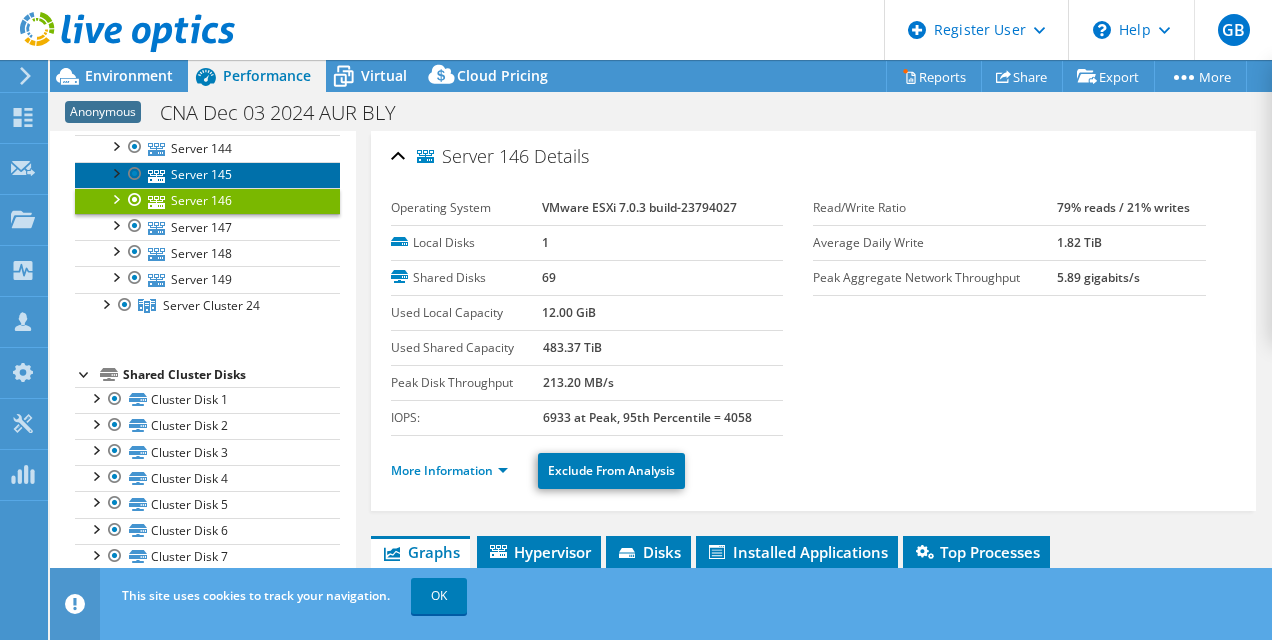 click on "Server 145" at bounding box center (207, 175) 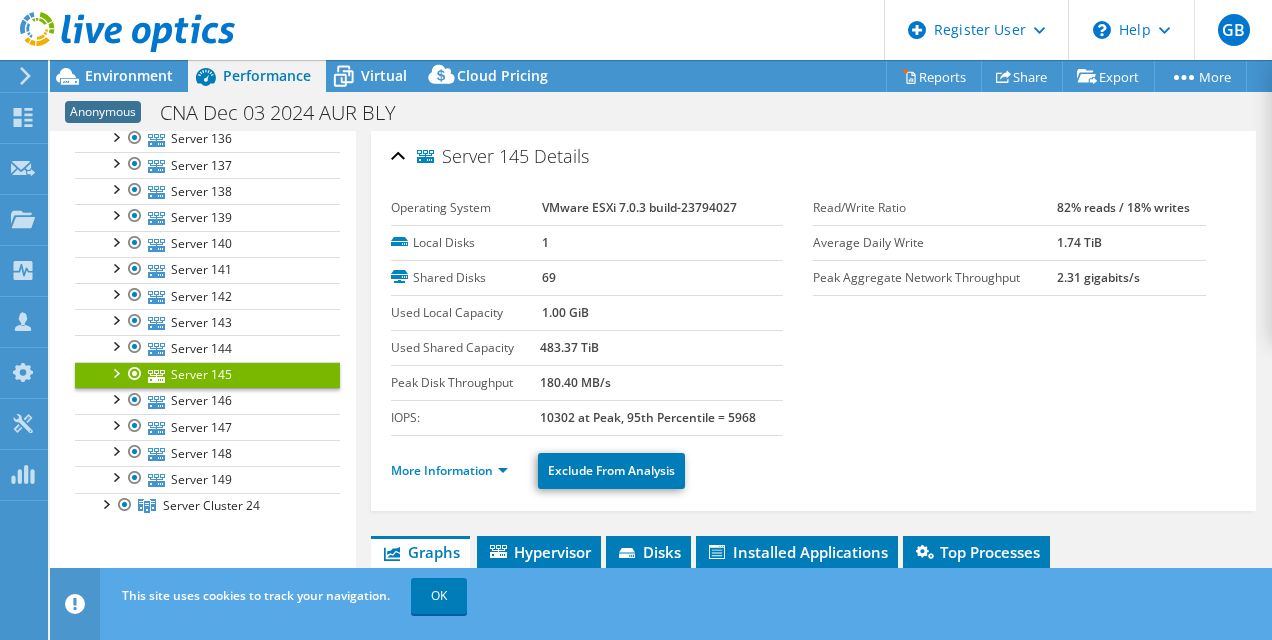 scroll, scrollTop: 2120, scrollLeft: 0, axis: vertical 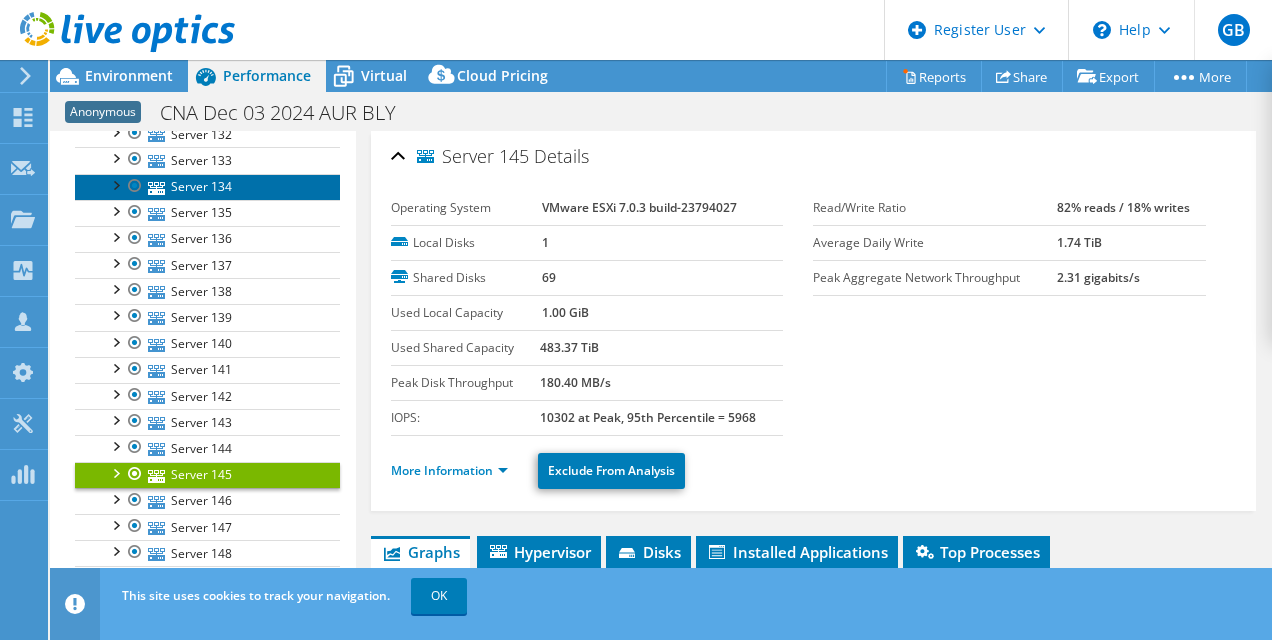 click on "Server 134" at bounding box center [207, 187] 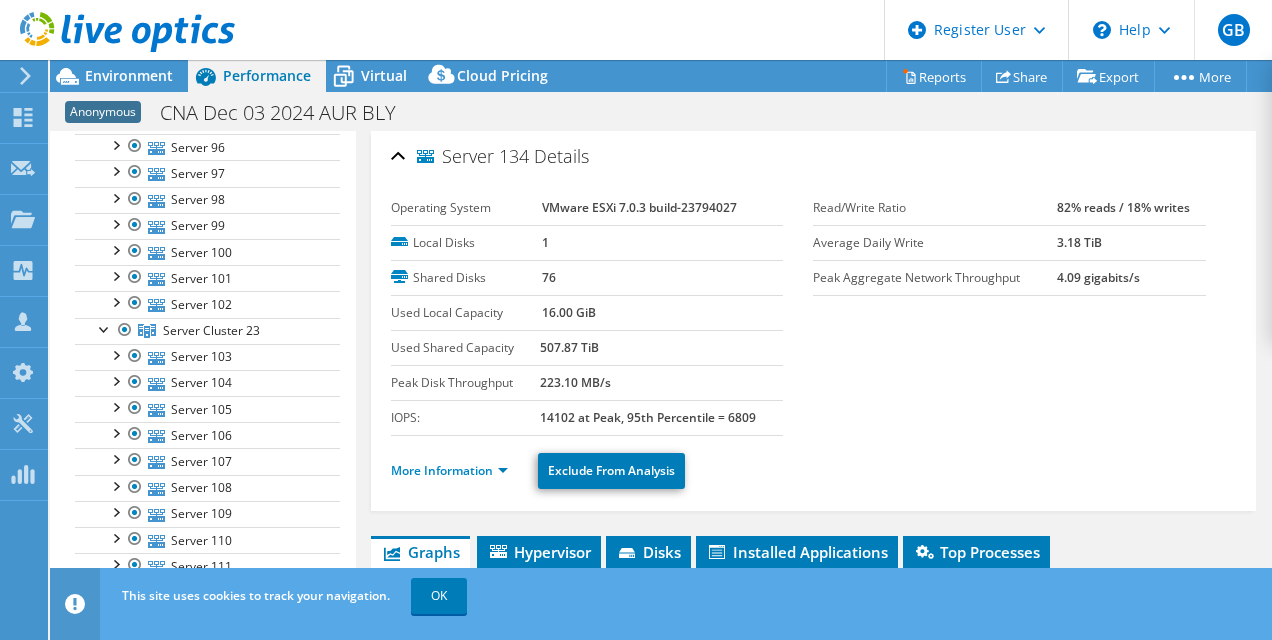 scroll, scrollTop: 1120, scrollLeft: 0, axis: vertical 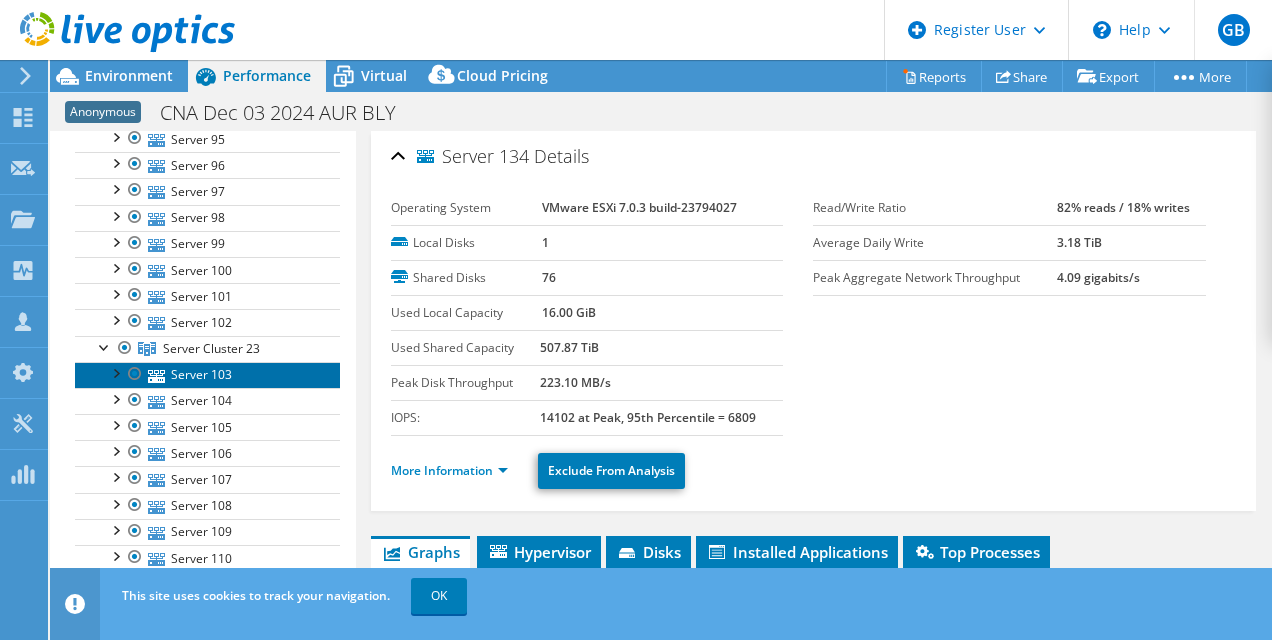 click on "Server 103" at bounding box center [207, 375] 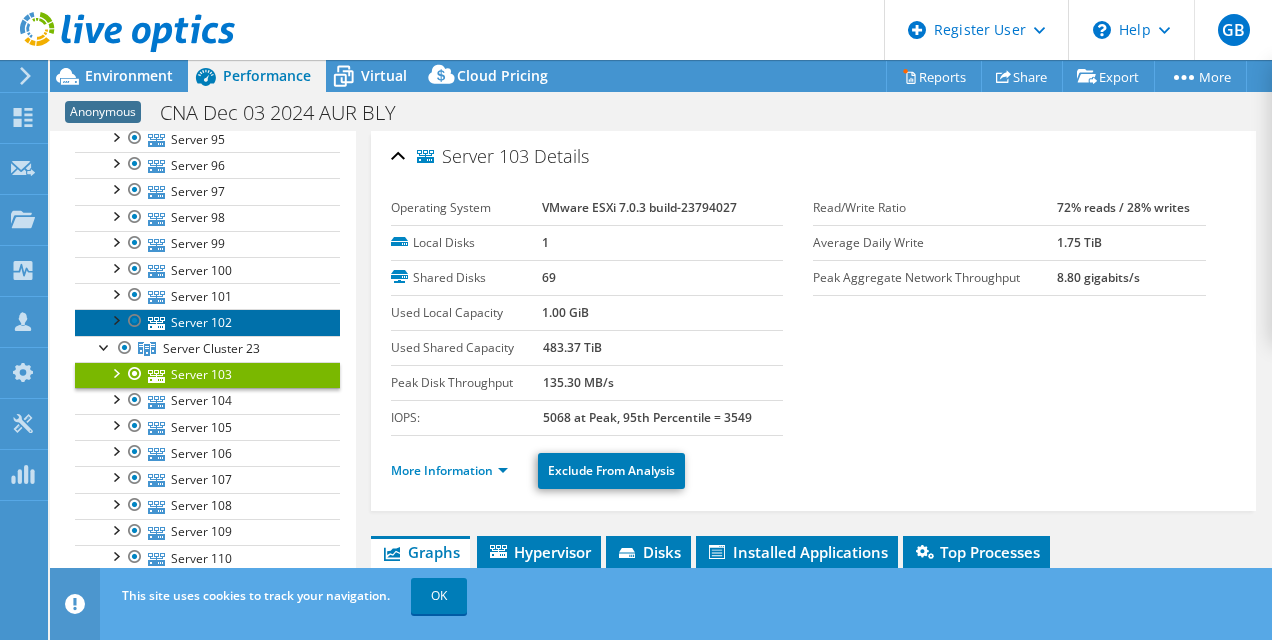 click on "Server 102" at bounding box center [207, 322] 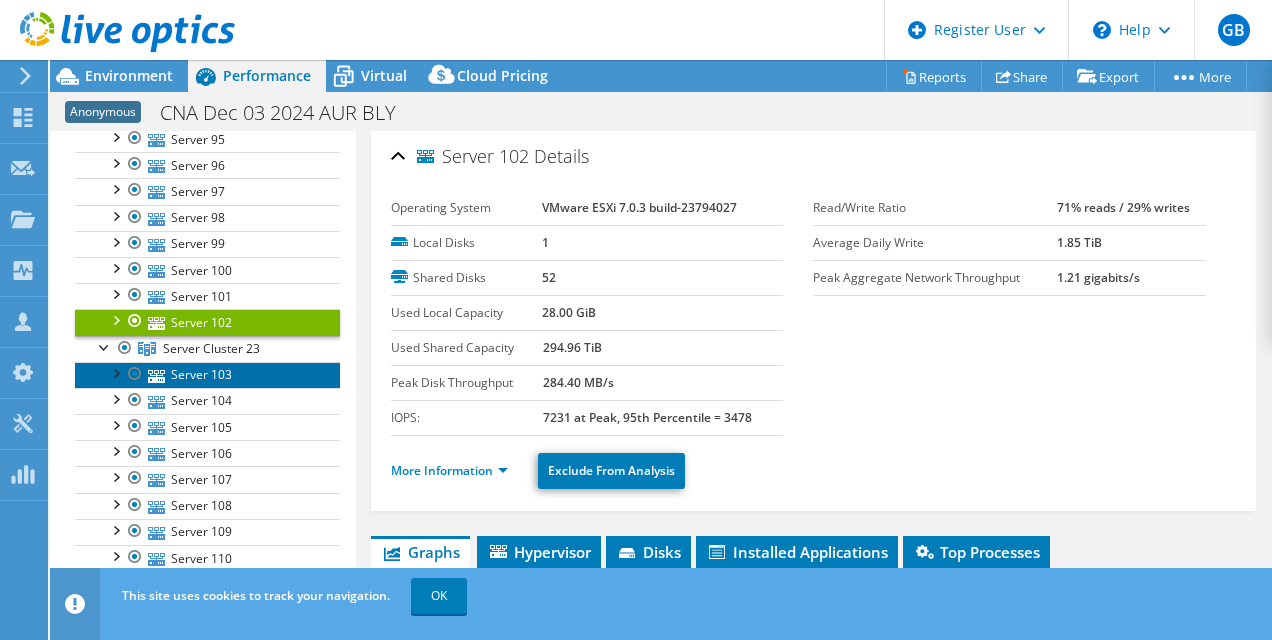 click on "Server 103" at bounding box center (207, 375) 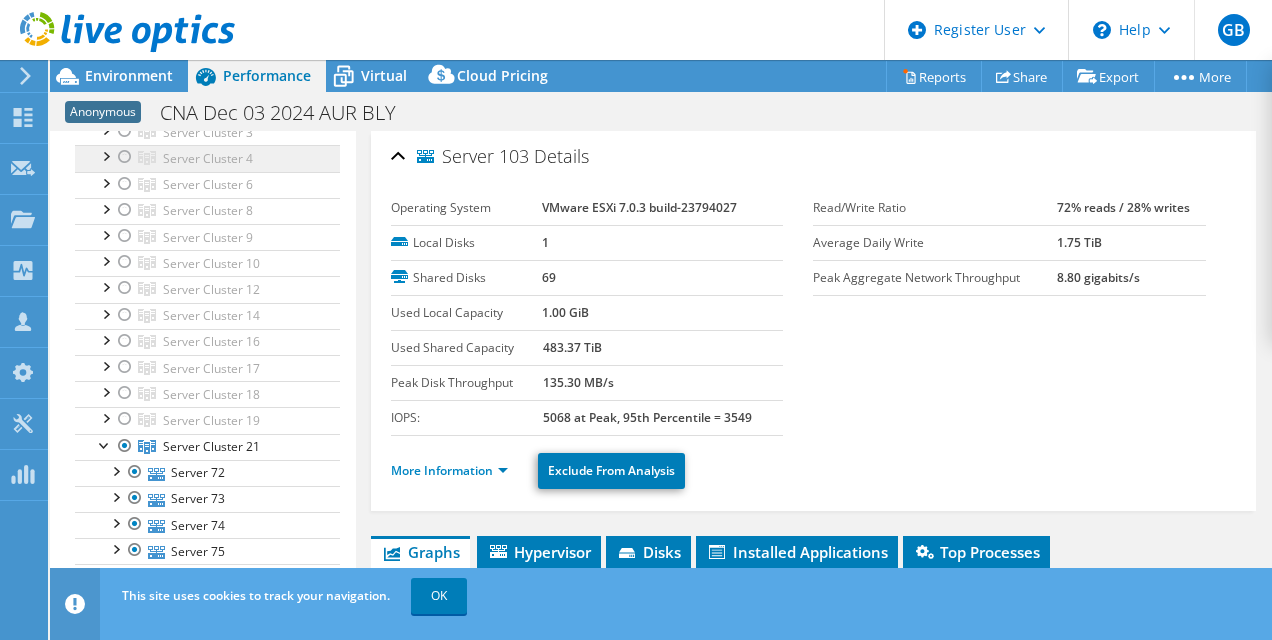 scroll, scrollTop: 0, scrollLeft: 0, axis: both 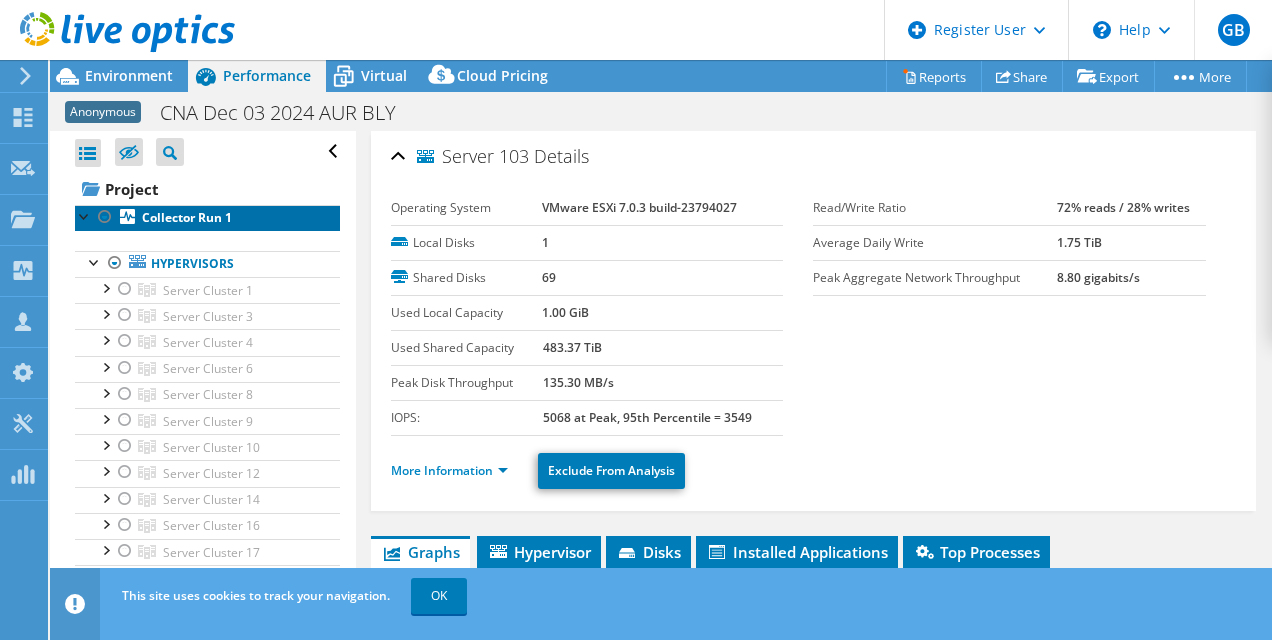 click on "Collector Run 1" at bounding box center (187, 217) 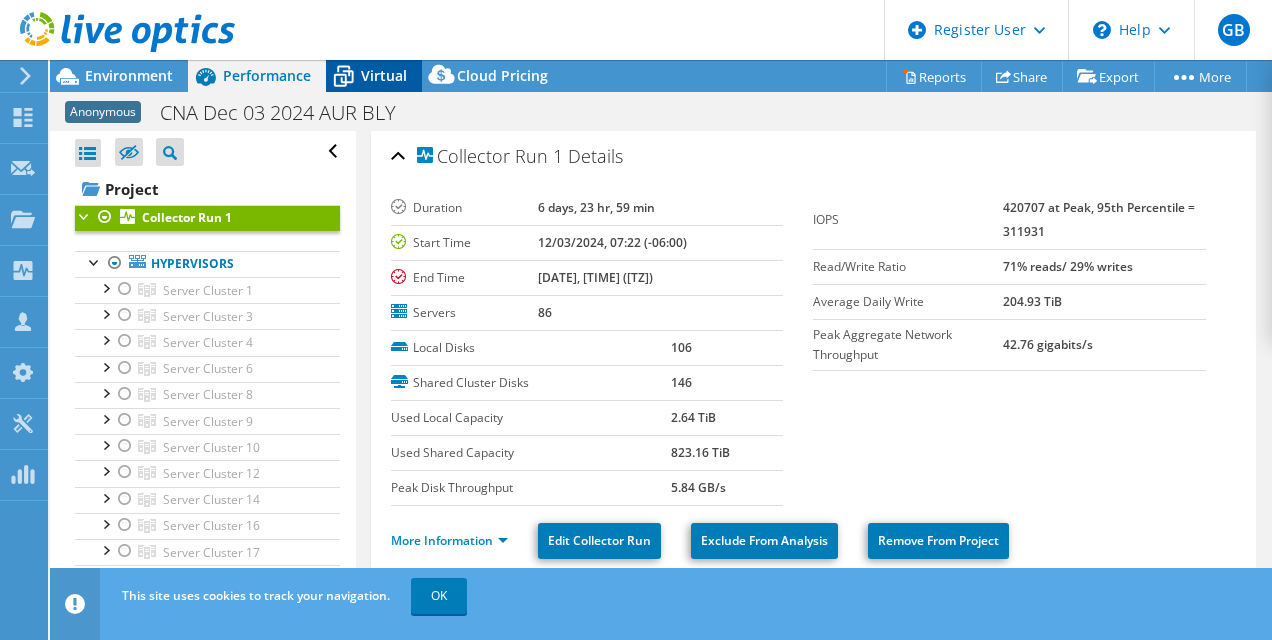 click on "Virtual" at bounding box center (384, 75) 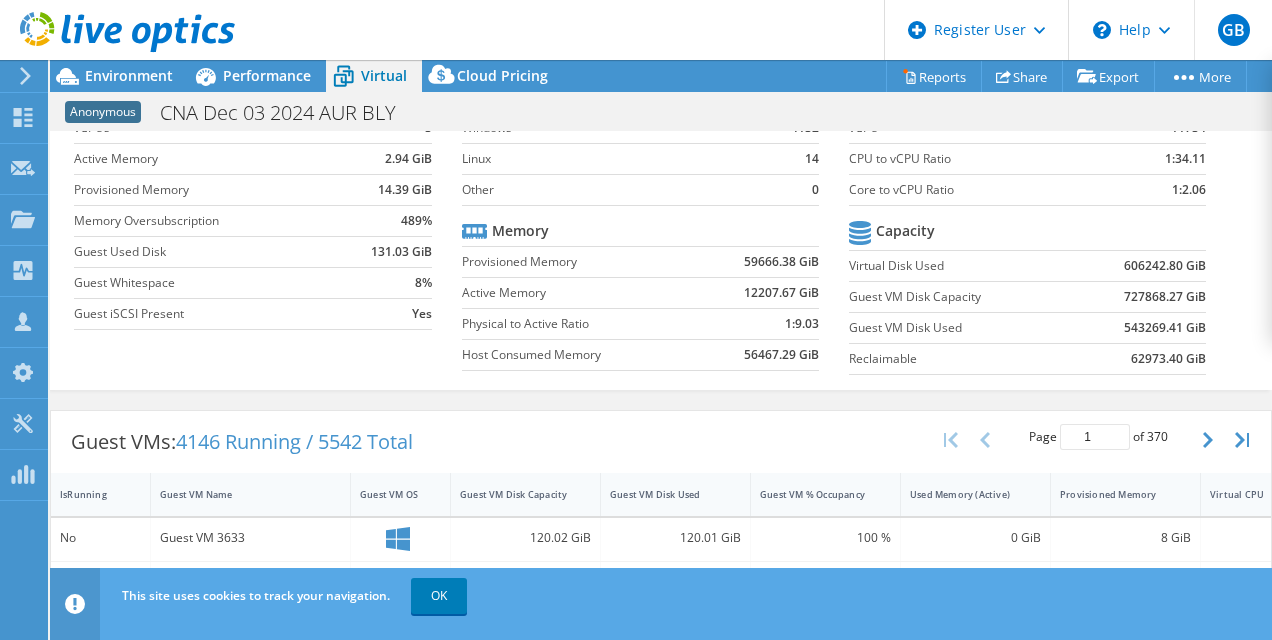 scroll, scrollTop: 0, scrollLeft: 0, axis: both 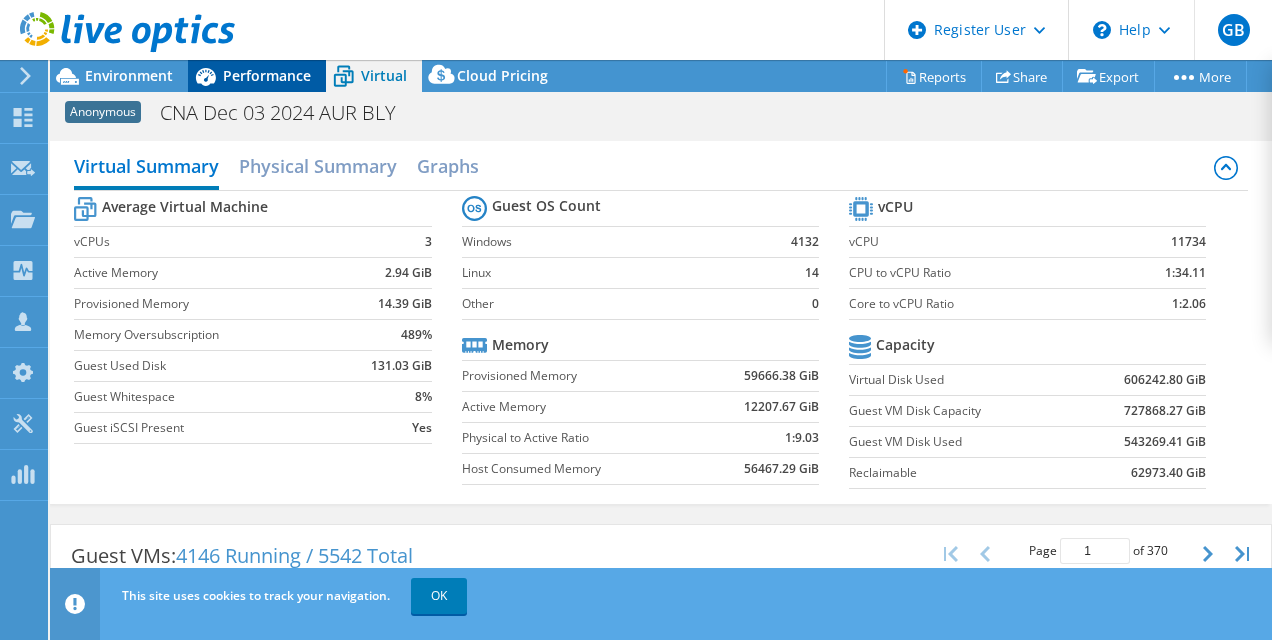 click on "Performance" at bounding box center (267, 75) 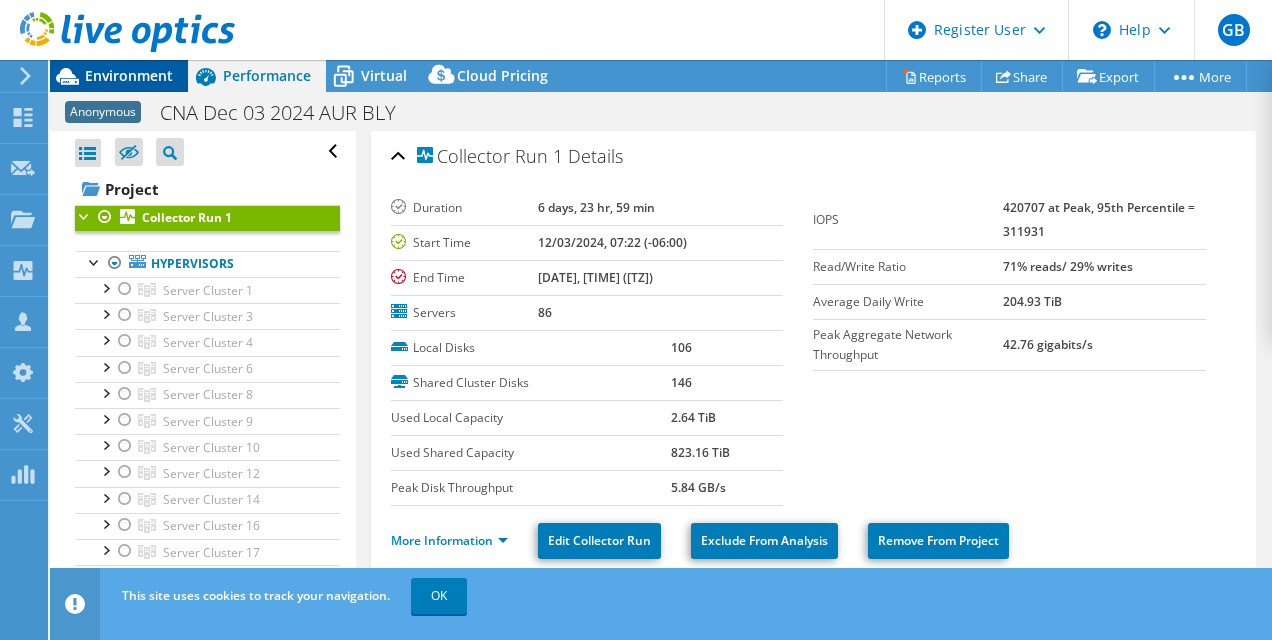 click on "Environment" at bounding box center [129, 75] 